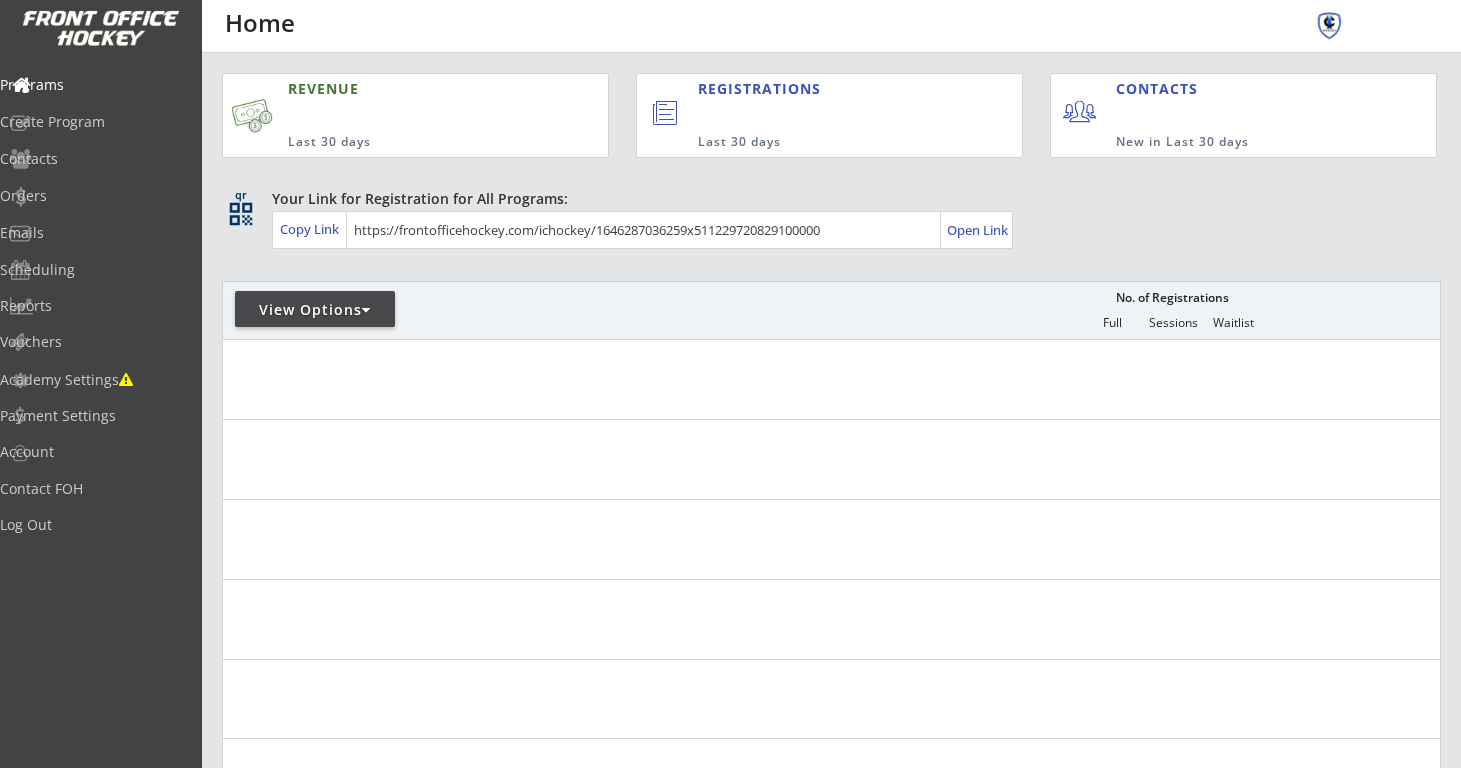 scroll, scrollTop: 0, scrollLeft: 0, axis: both 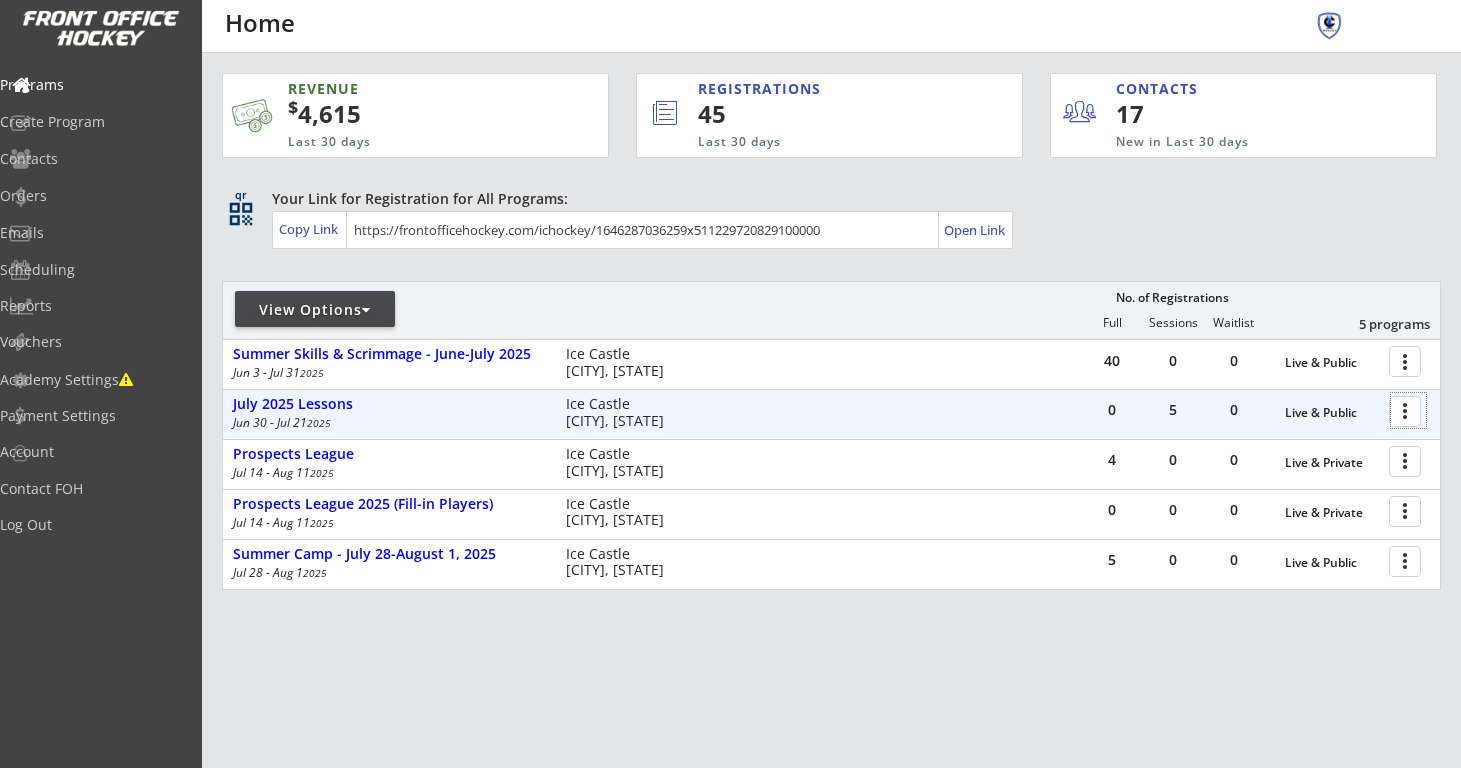 click at bounding box center (1408, 410) 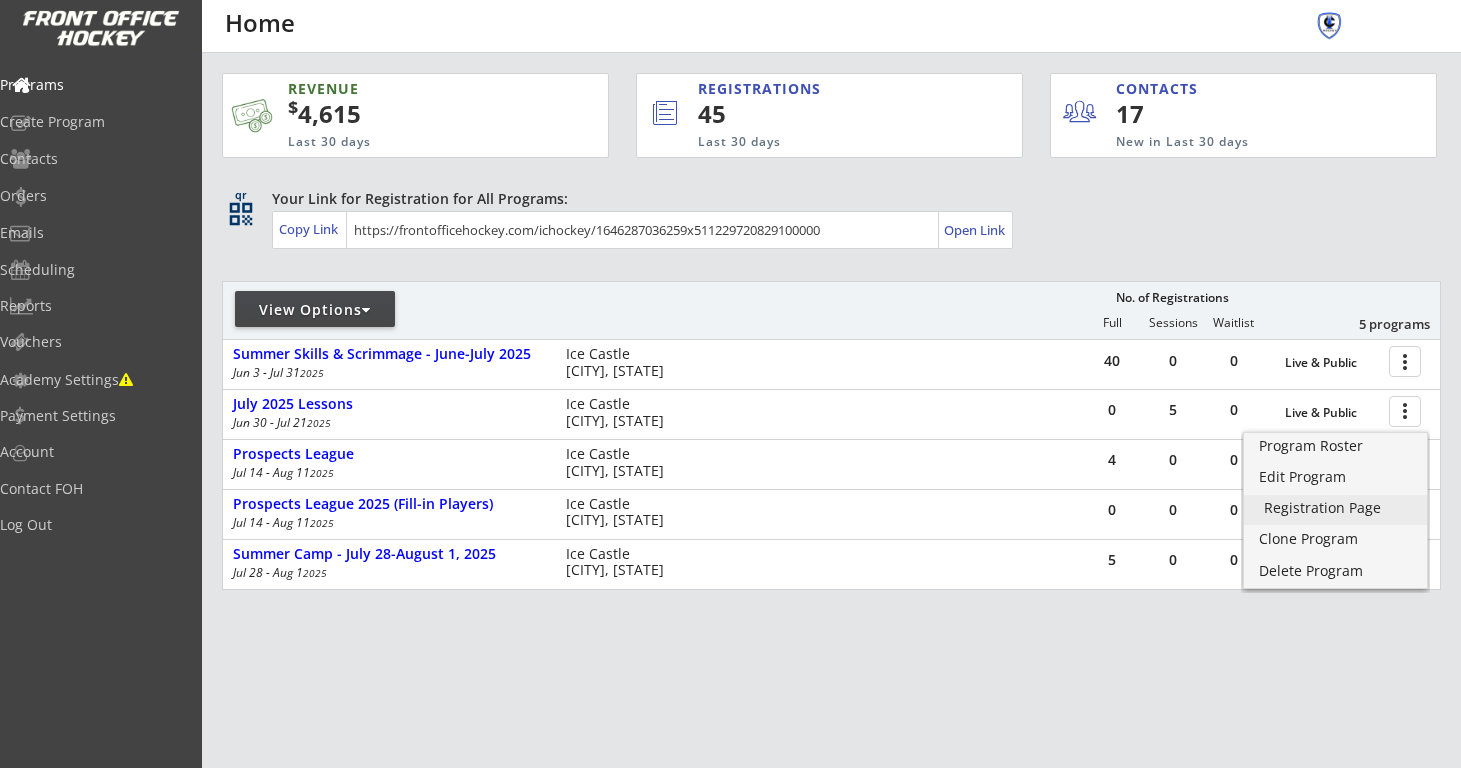 click on "Registration Page" at bounding box center [1335, 508] 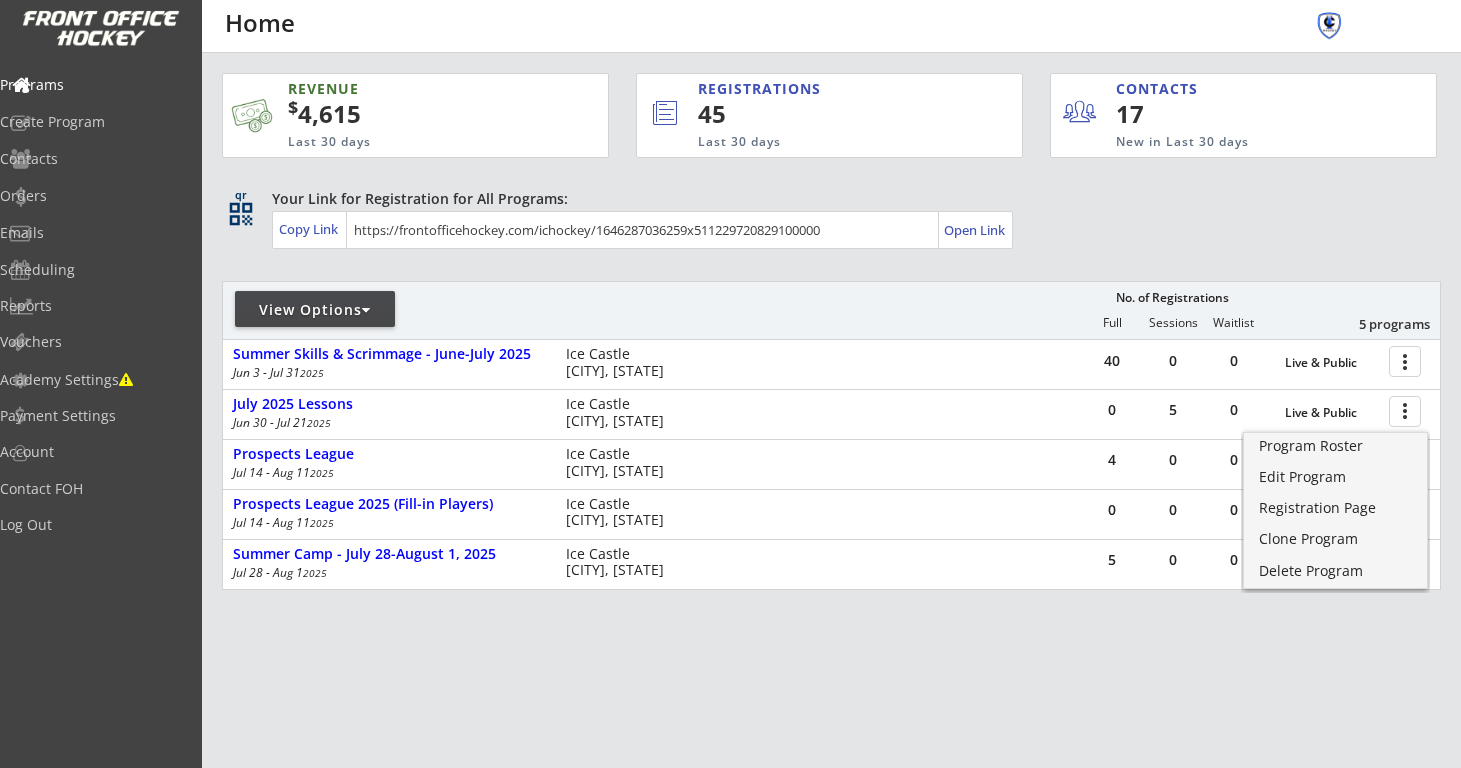 click on "REVENUE $  4,615 Last 30 days REGISTRATIONS 45 Last 30 days CONTACTS 17 New in Last 30 days qr qr_code Your Link for Registration for All Programs: Copy Link Open Link View Options   No. of Registrations Full Sessions Waitlist 5 programs
40 0 0 Live & Public more_vert Summer Skills & Scrimmage - June-July 2025 Jun 3 - Jul 31    2025 Ice Castle
Pittsburgh, PA
0 5 0 Live & Public more_vert July 2025 Lessons  Jun 30 - Jul 21    2025 Ice Castle
Pittsburgh, PA
4 0 0 Live & Private more_vert Prospects League  Jul 14 - Aug 11    2025 Ice Castle
Pittsburgh, PA
0 0 0 Live & Private more_vert Prospects League 2025 (Fill-in Players)   Jul 14 - Aug 11    2025 Ice Castle
Castle Shannon, PA
5 0 0 Live & Public more_vert Summer Camp - July 28-August 1, 2025   Jul 28 - Aug 1    2025 Ice Castle
Pittsburgh, PA" at bounding box center (831, 436) 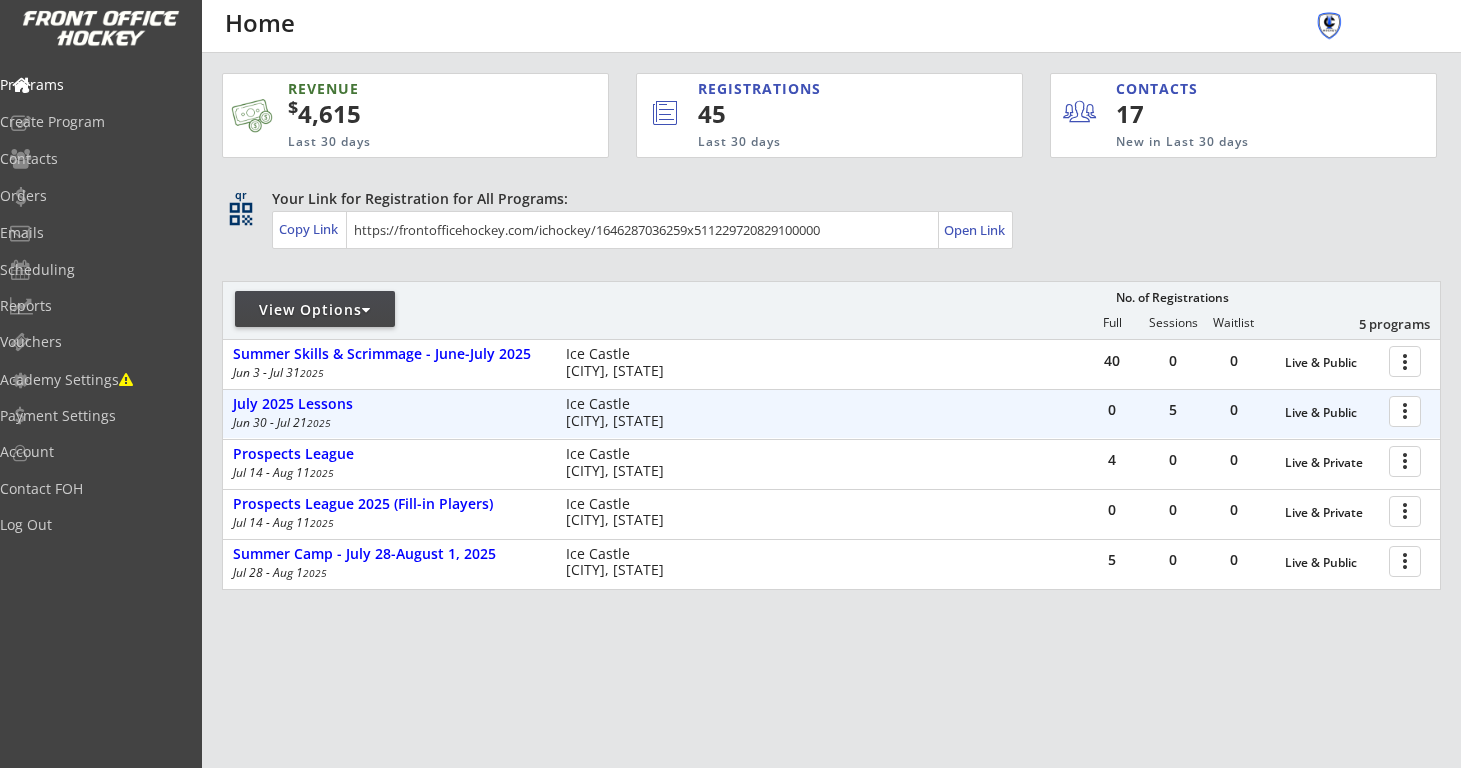 click at bounding box center (1408, 410) 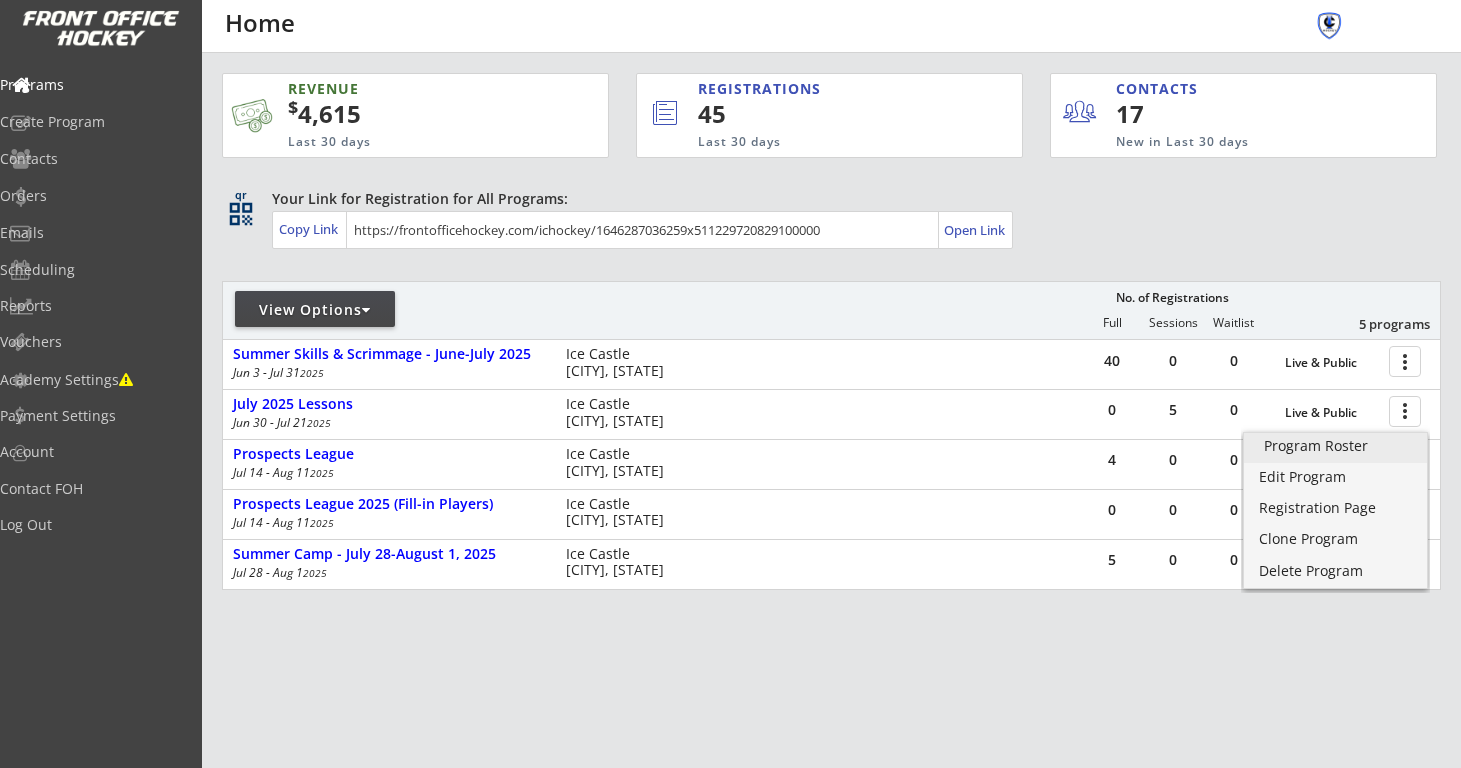 click on "Program Roster" at bounding box center [1335, 446] 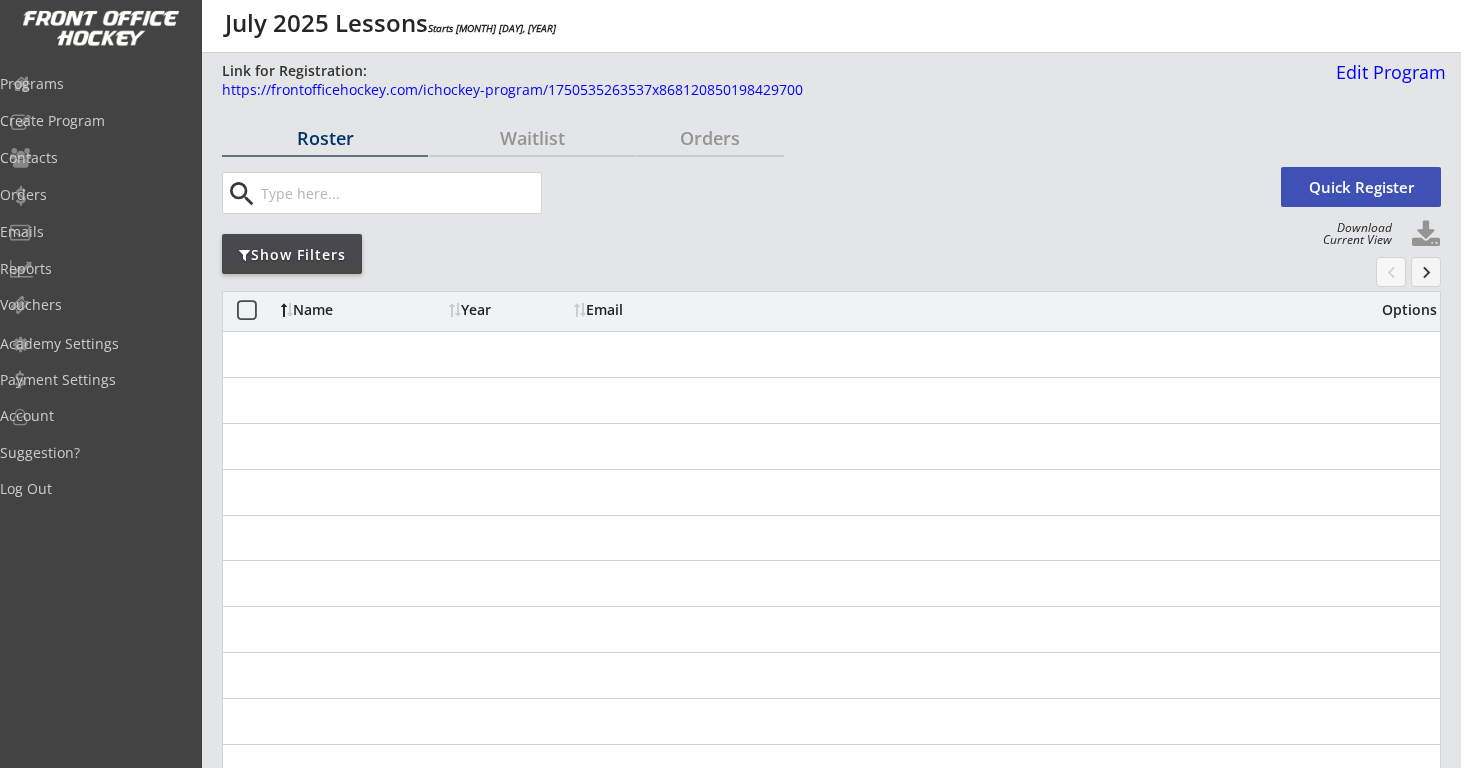 scroll, scrollTop: 0, scrollLeft: 0, axis: both 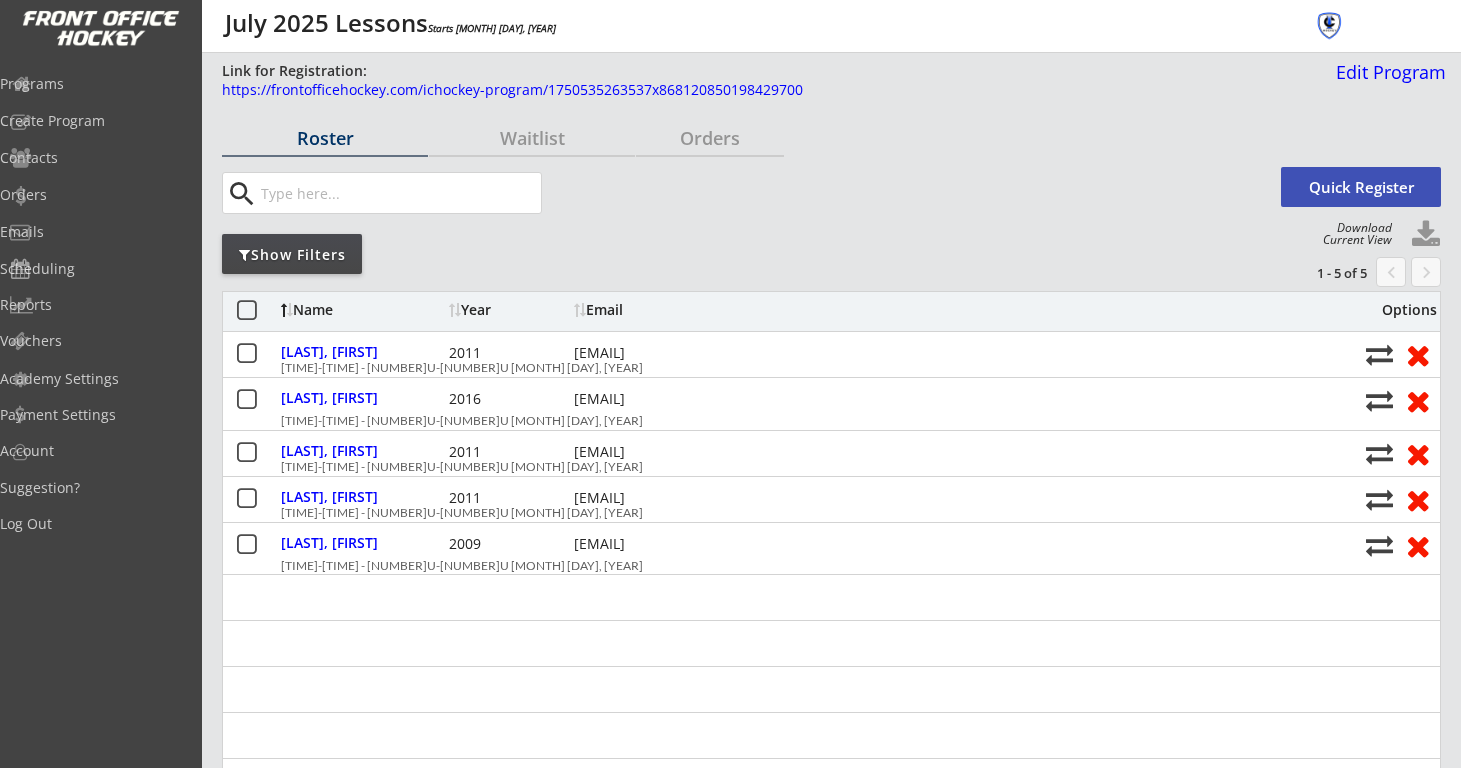 click on "Show Filters" at bounding box center (325, 138) 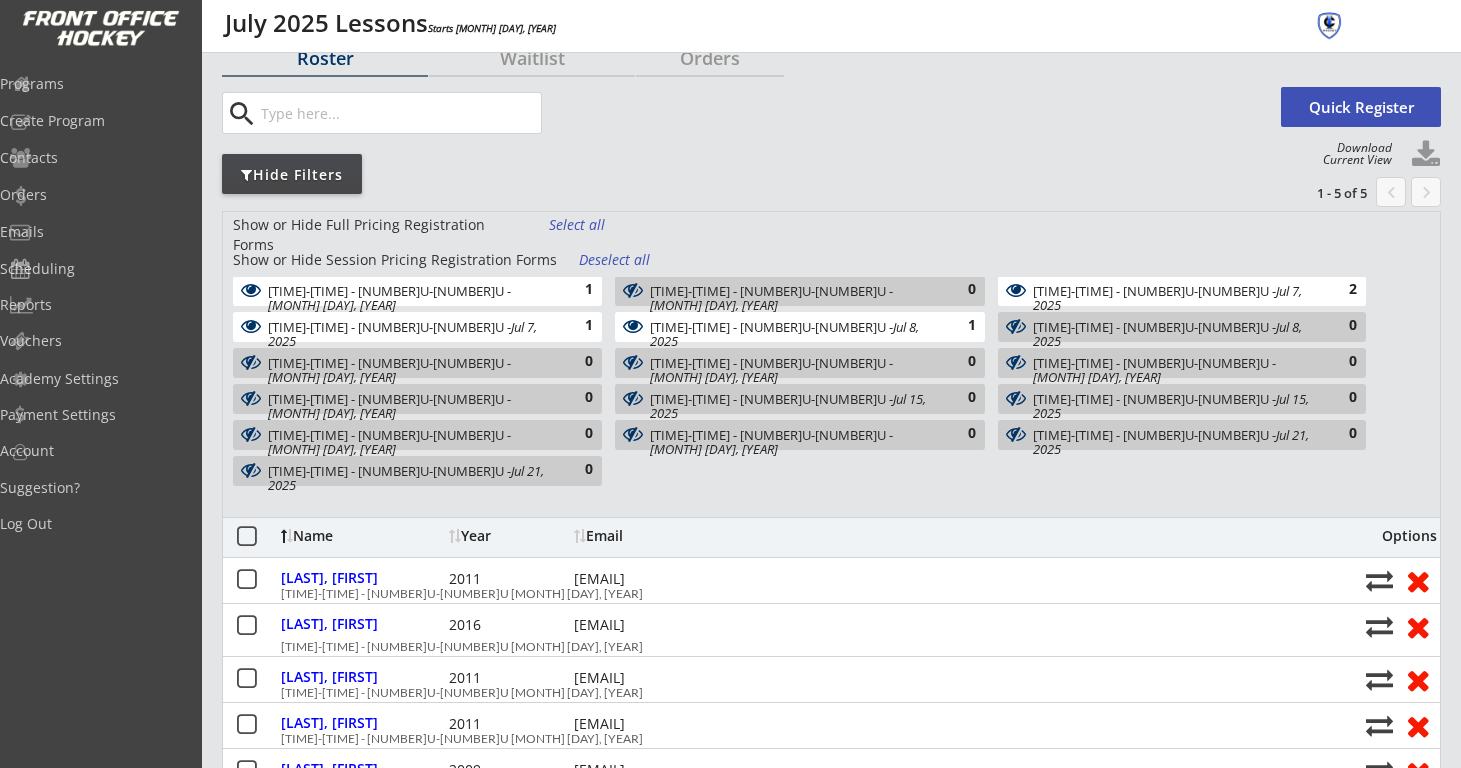 scroll, scrollTop: 97, scrollLeft: 0, axis: vertical 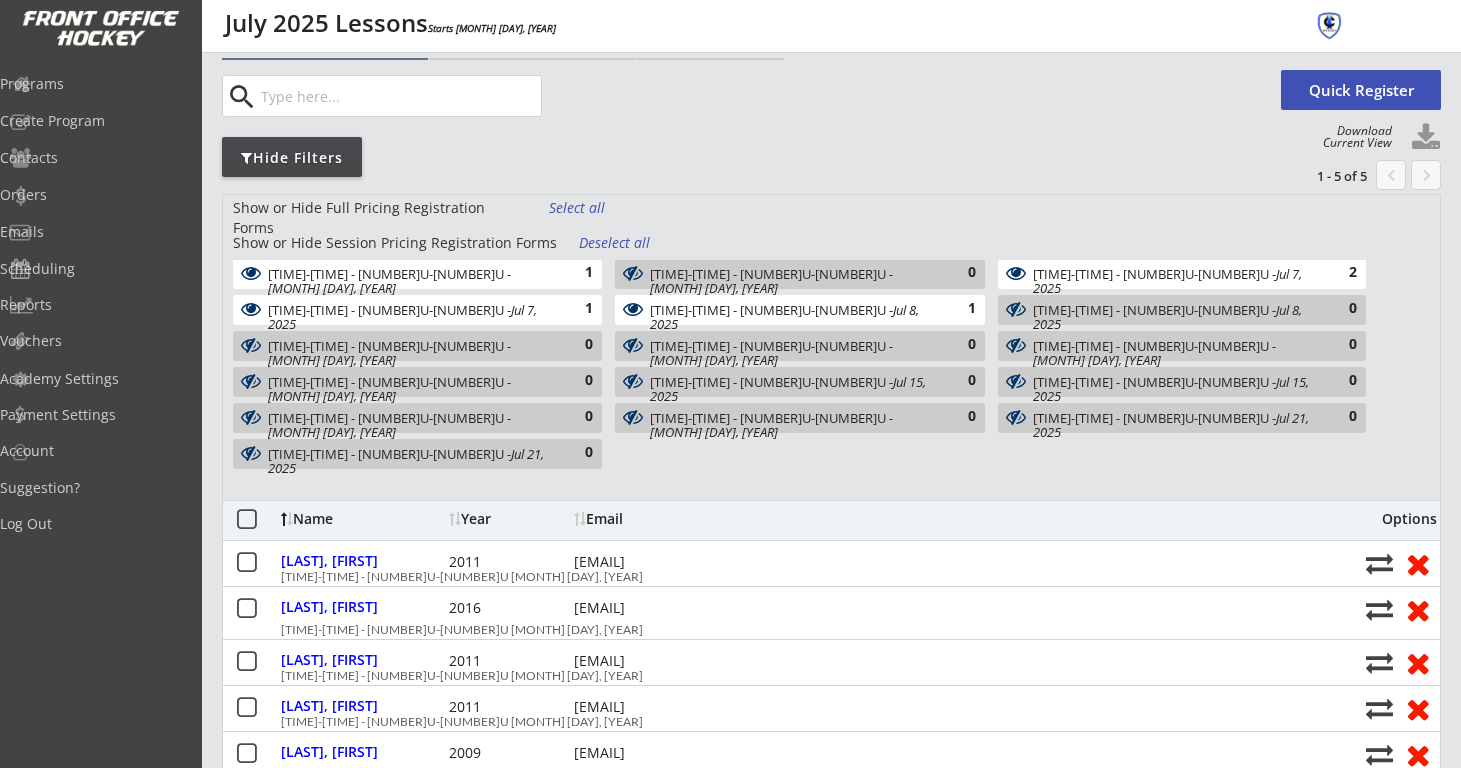 click on "Deselect all" at bounding box center [616, 243] 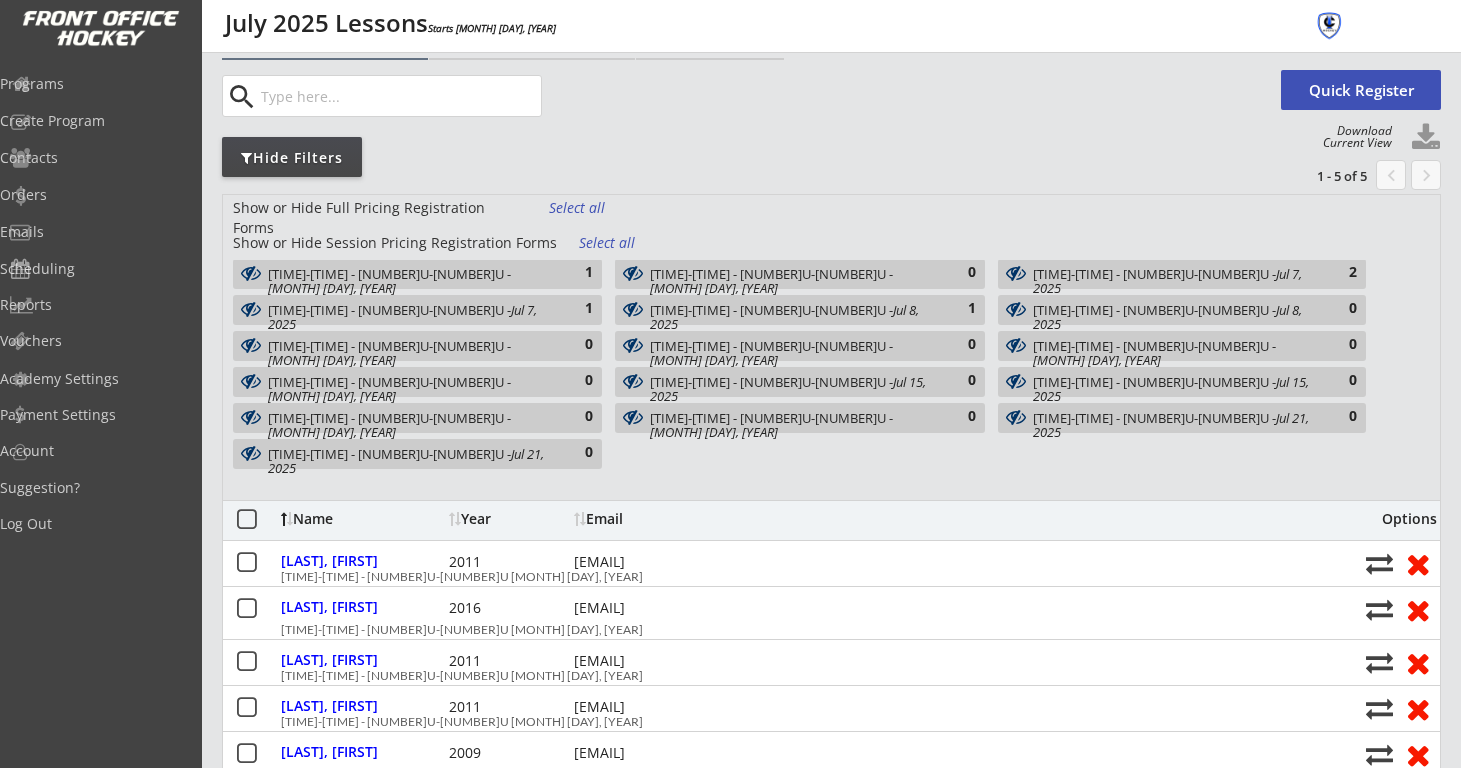click on "[TIME]-[TIME] - [NUMBER]U-[NUMBER]U - [MONTH] [DAY], [YEAR]" at bounding box center [407, 317] 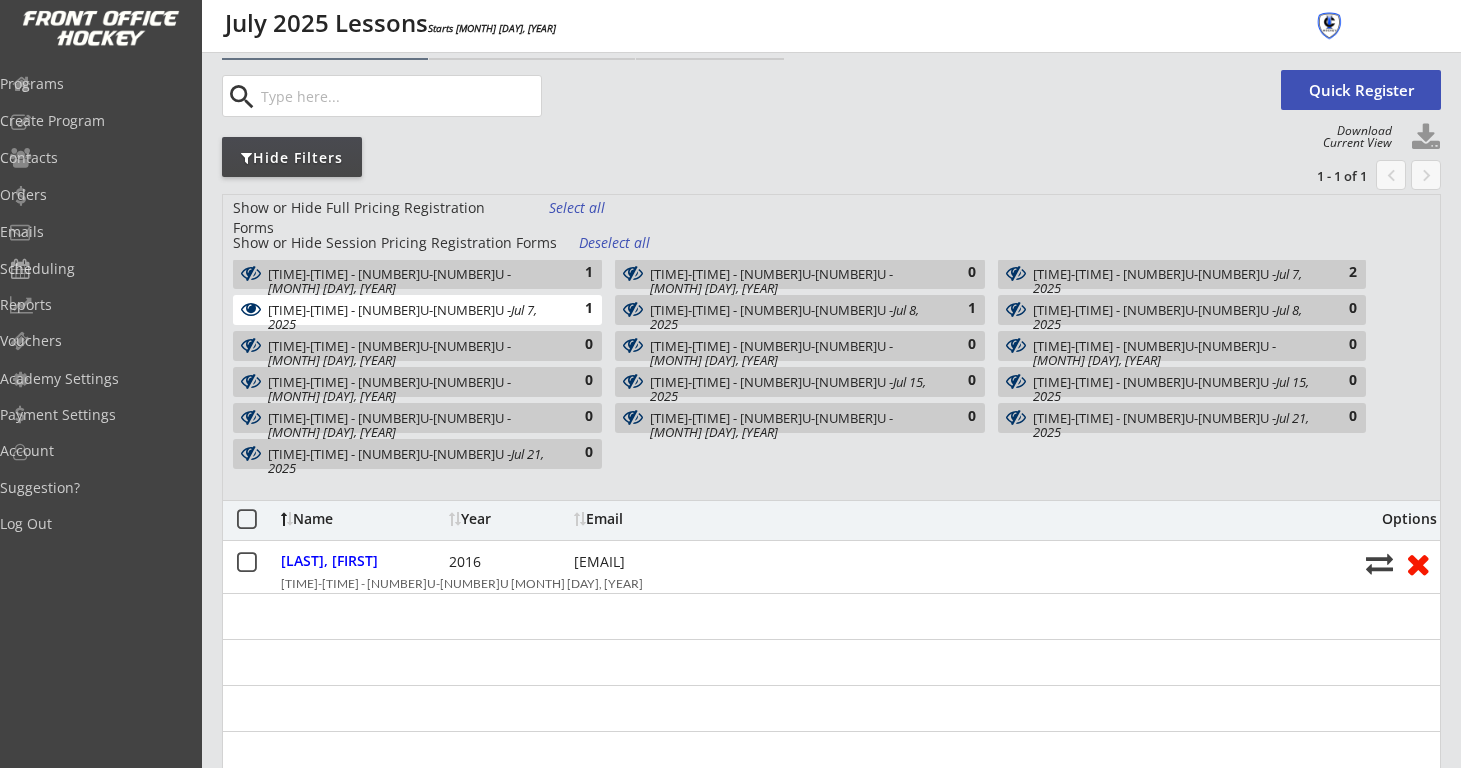 click on "[TIME]-[TIME] - [NUMBER]U-[NUMBER]U - [MONTH] [DAY], [YEAR] [NUMBER]" at bounding box center (417, 310) 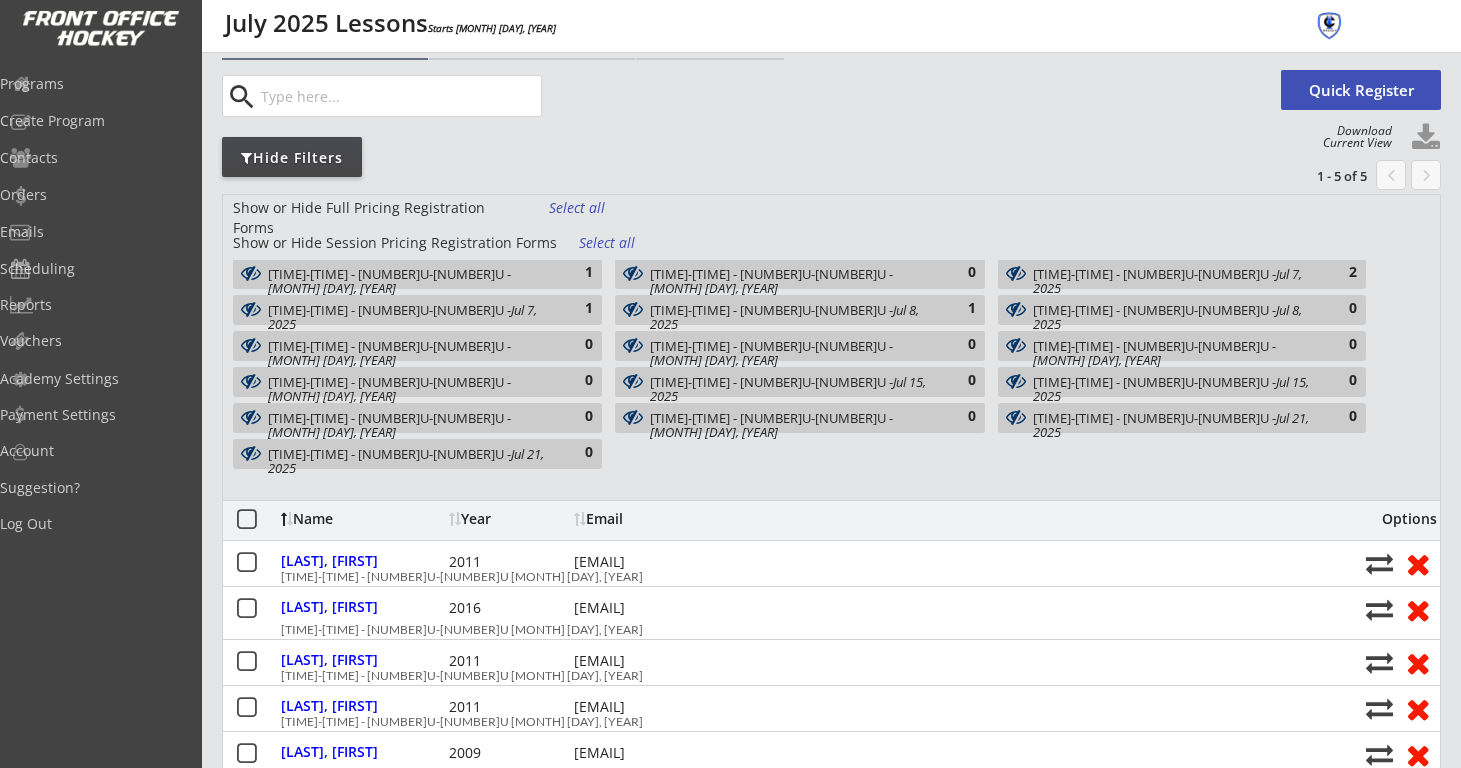 click on "[TIME]-[TIME] - [NUMBER]U-[NUMBER]U - [MONTH] [DAY], [YEAR]" at bounding box center (789, 317) 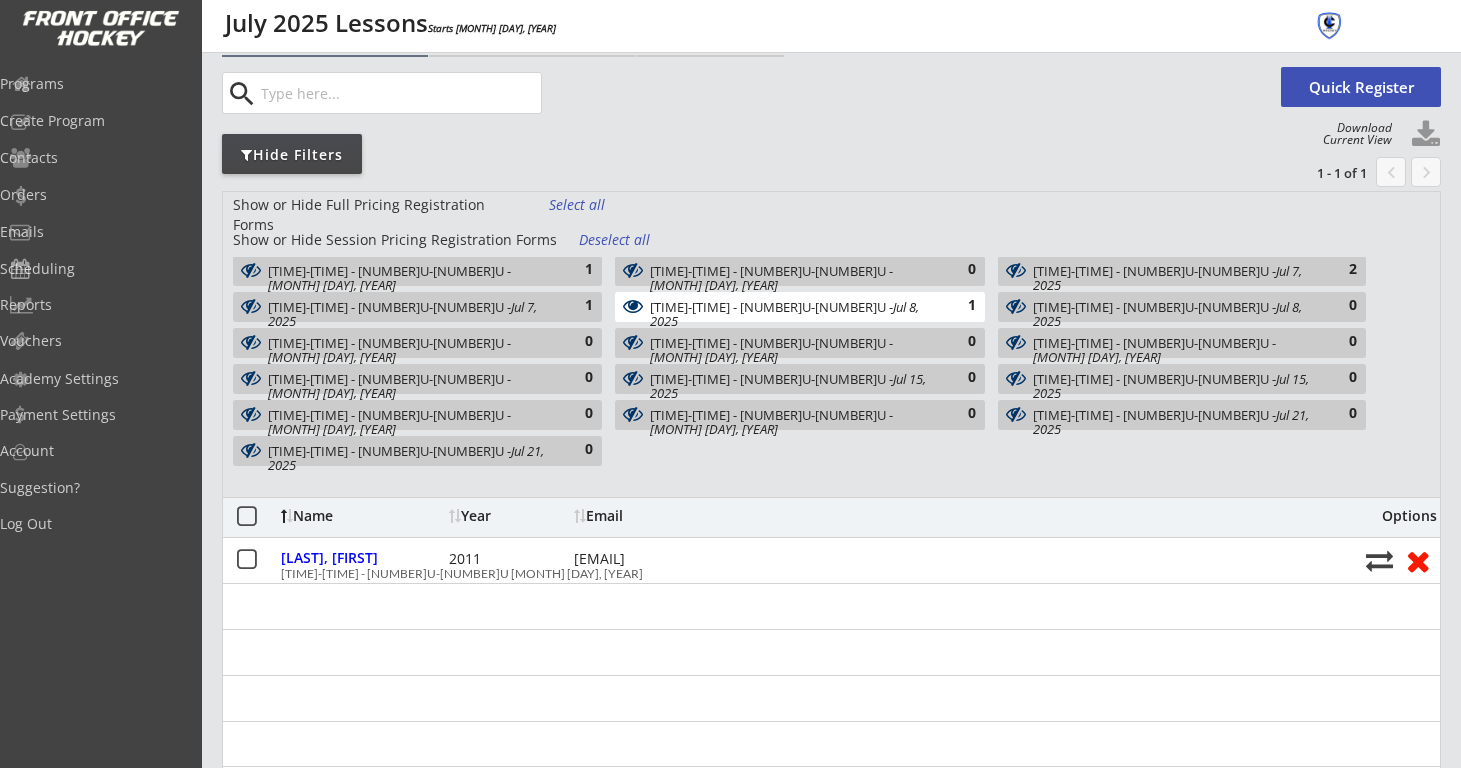 scroll, scrollTop: 104, scrollLeft: 0, axis: vertical 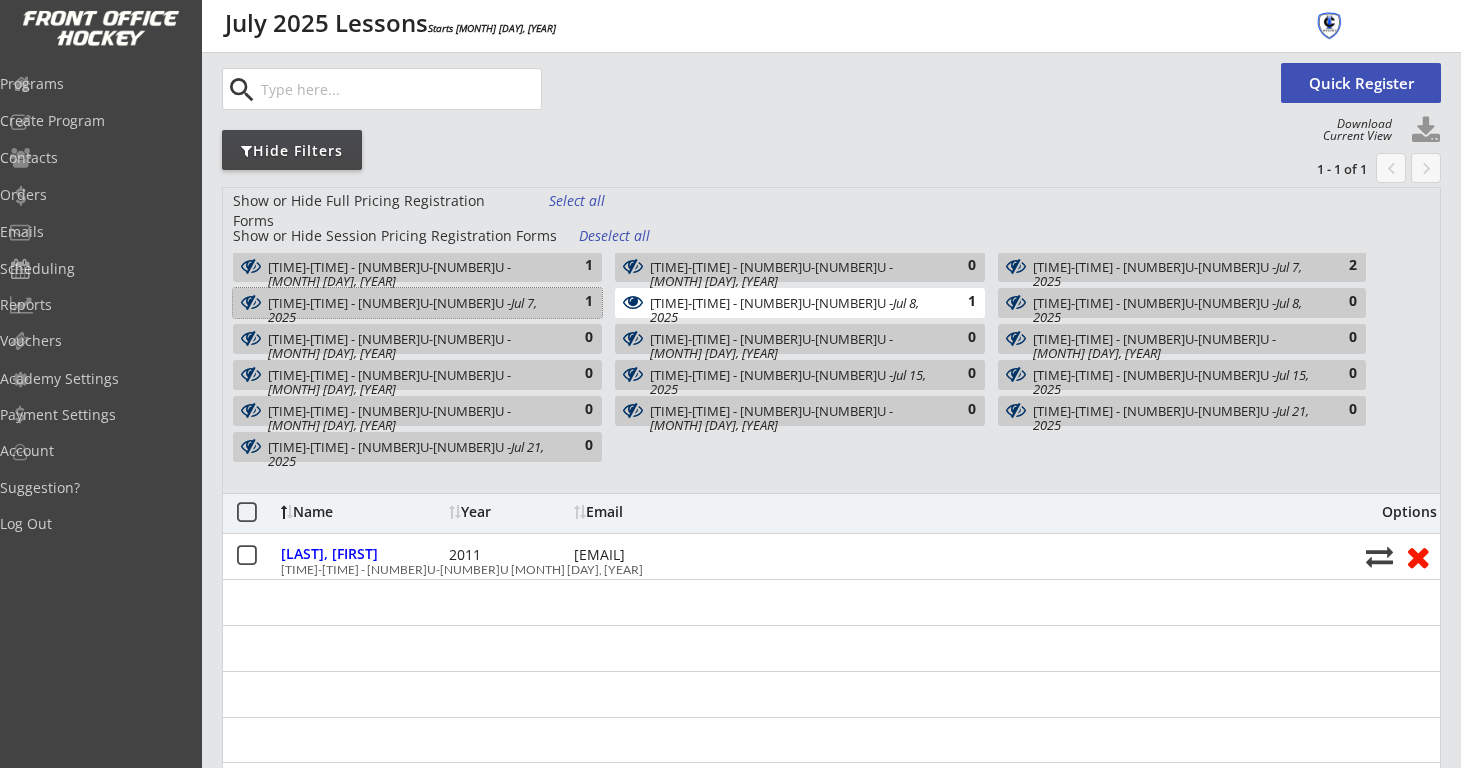 click on "1" at bounding box center (407, 304) 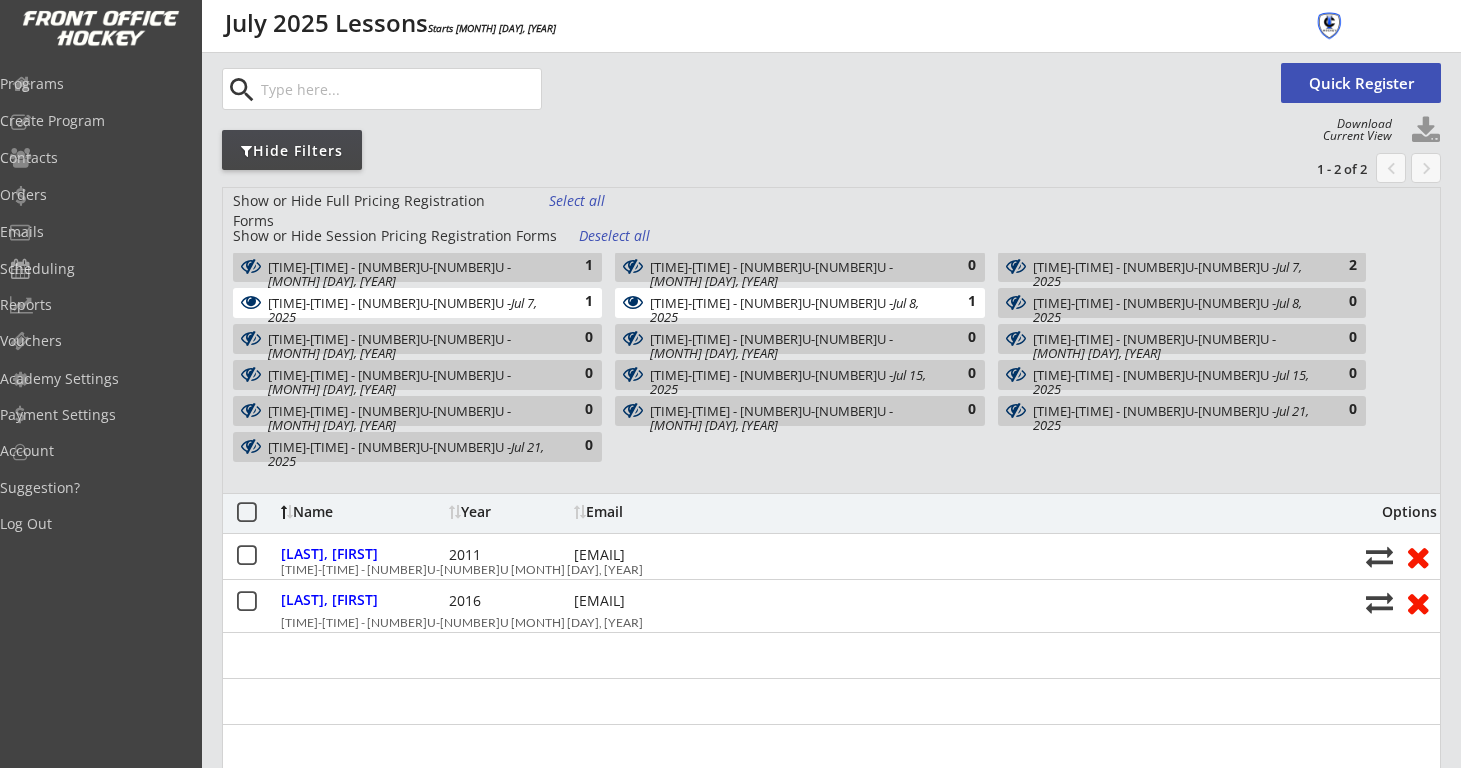 click on "3:50-4:35pm - 13U-18U -  Jul 8, 2025" at bounding box center (789, 310) 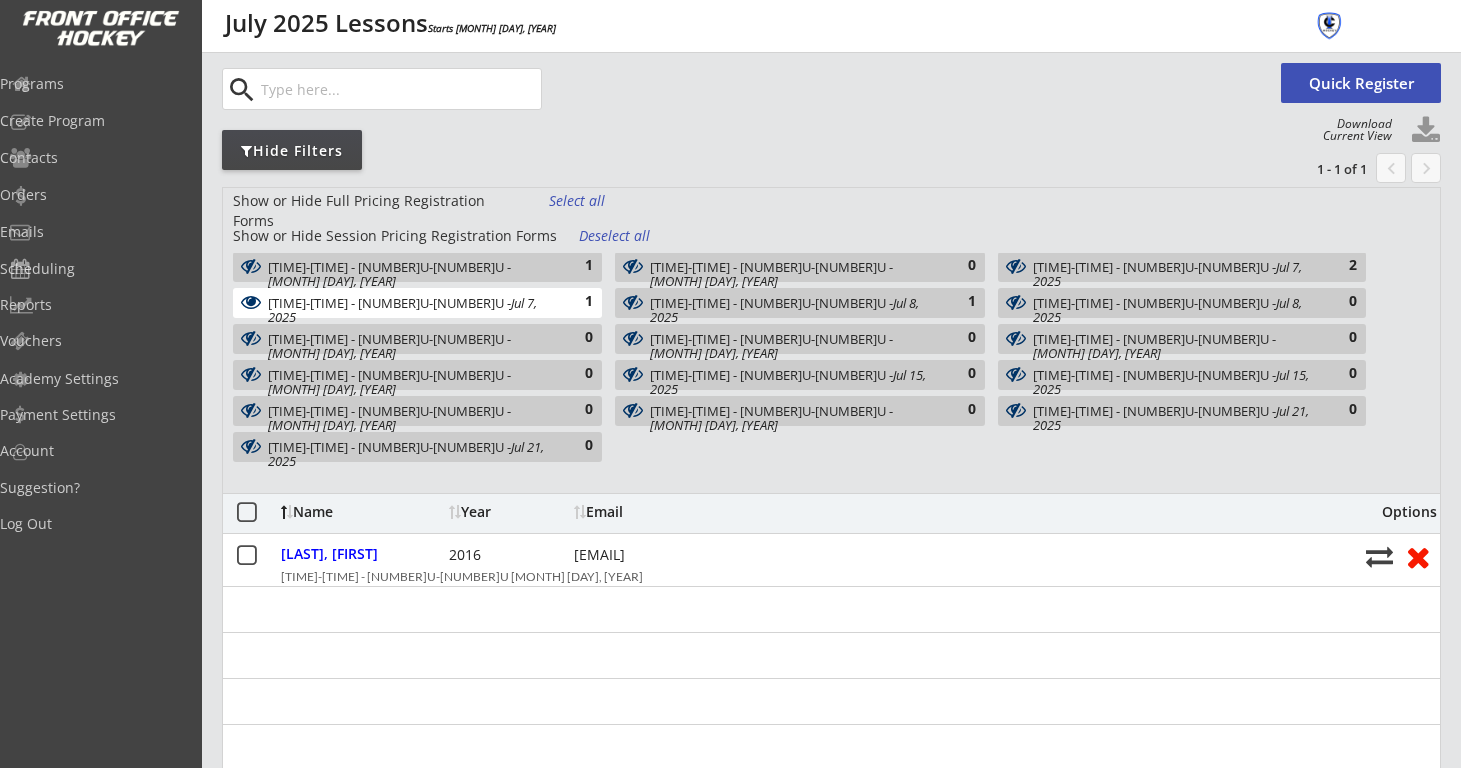 click on "1" at bounding box center [407, 304] 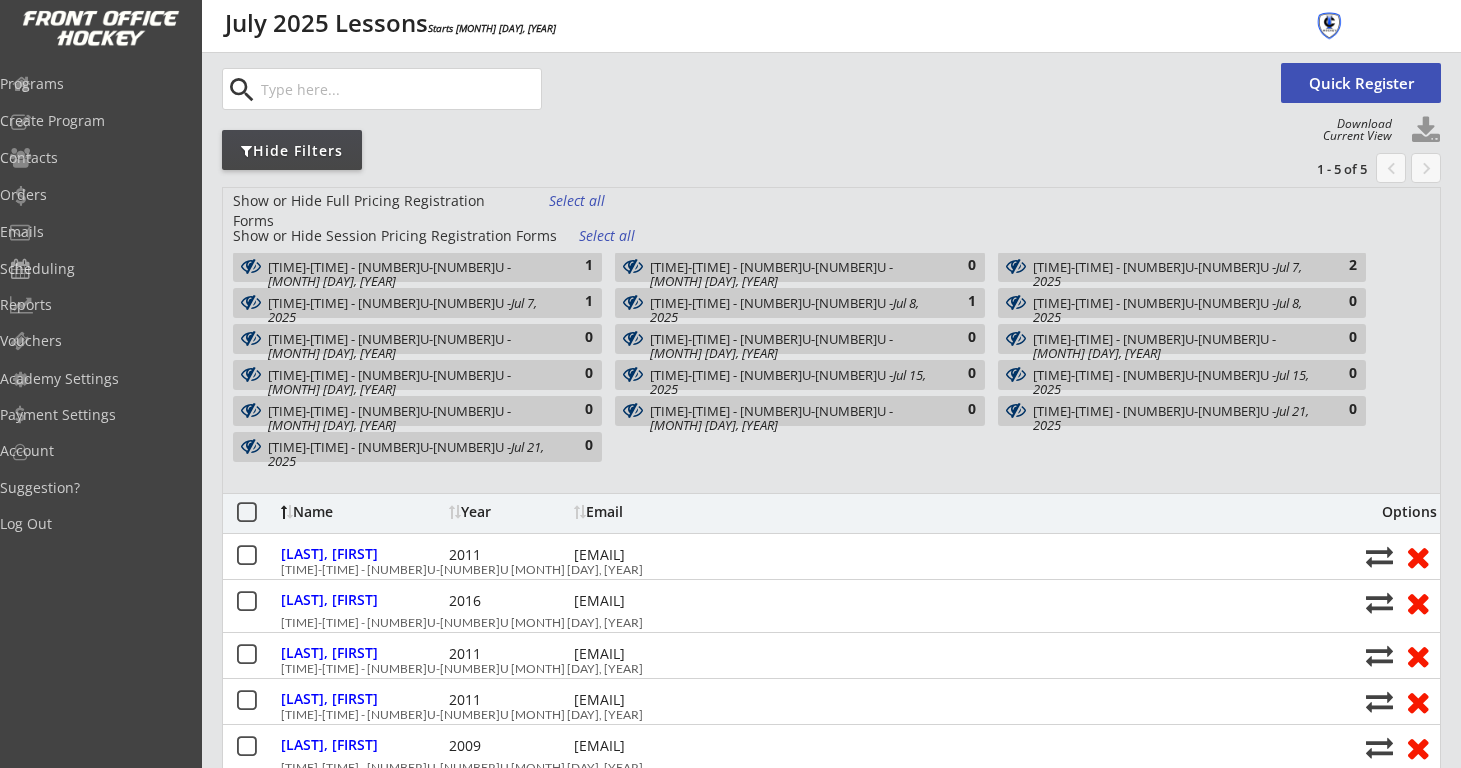 click on "3:50-4:35pm - 13U-18U -  Jul 7, 2025" at bounding box center [1171, 274] 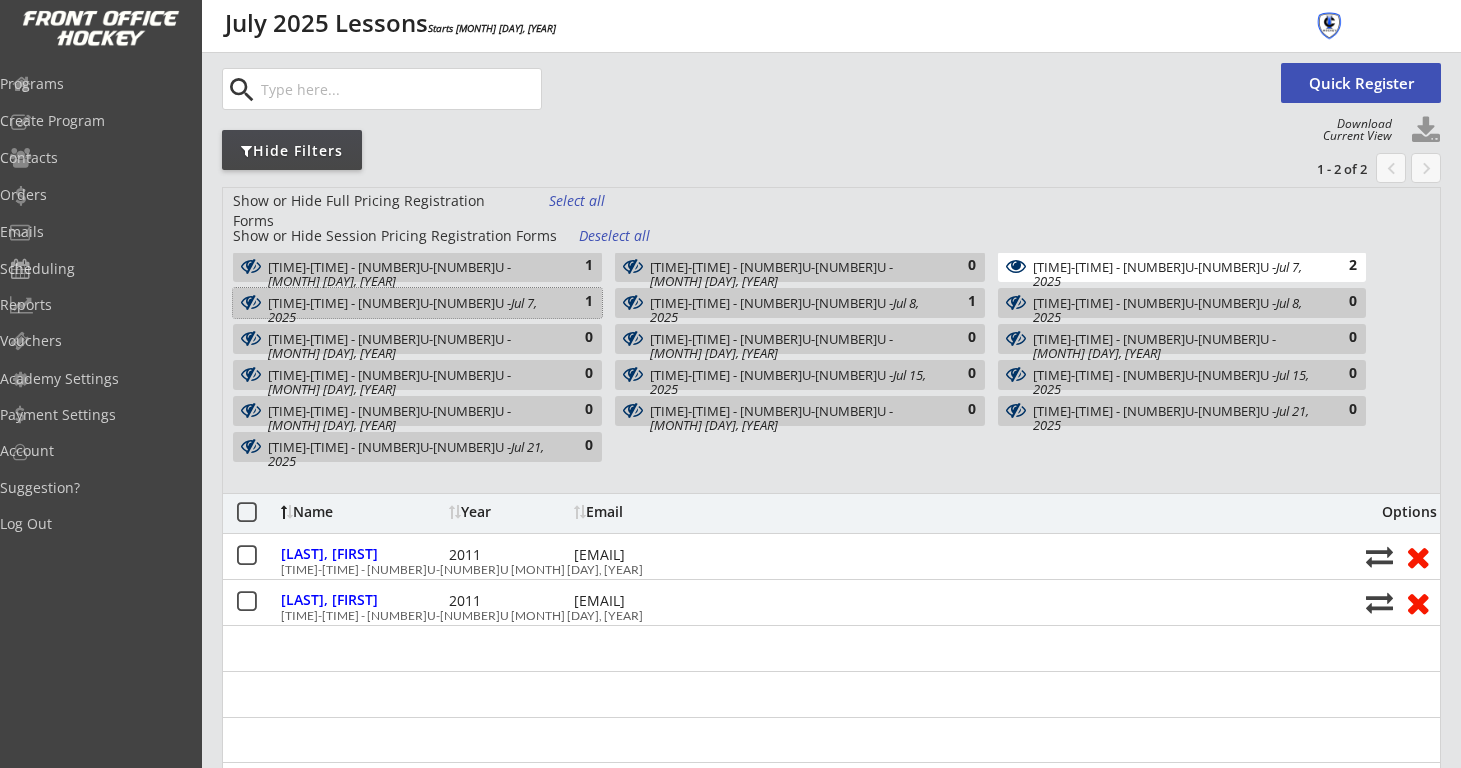click on "4:35-5:20pm - 9U-14U -  Jul 7, 2025" at bounding box center [407, 310] 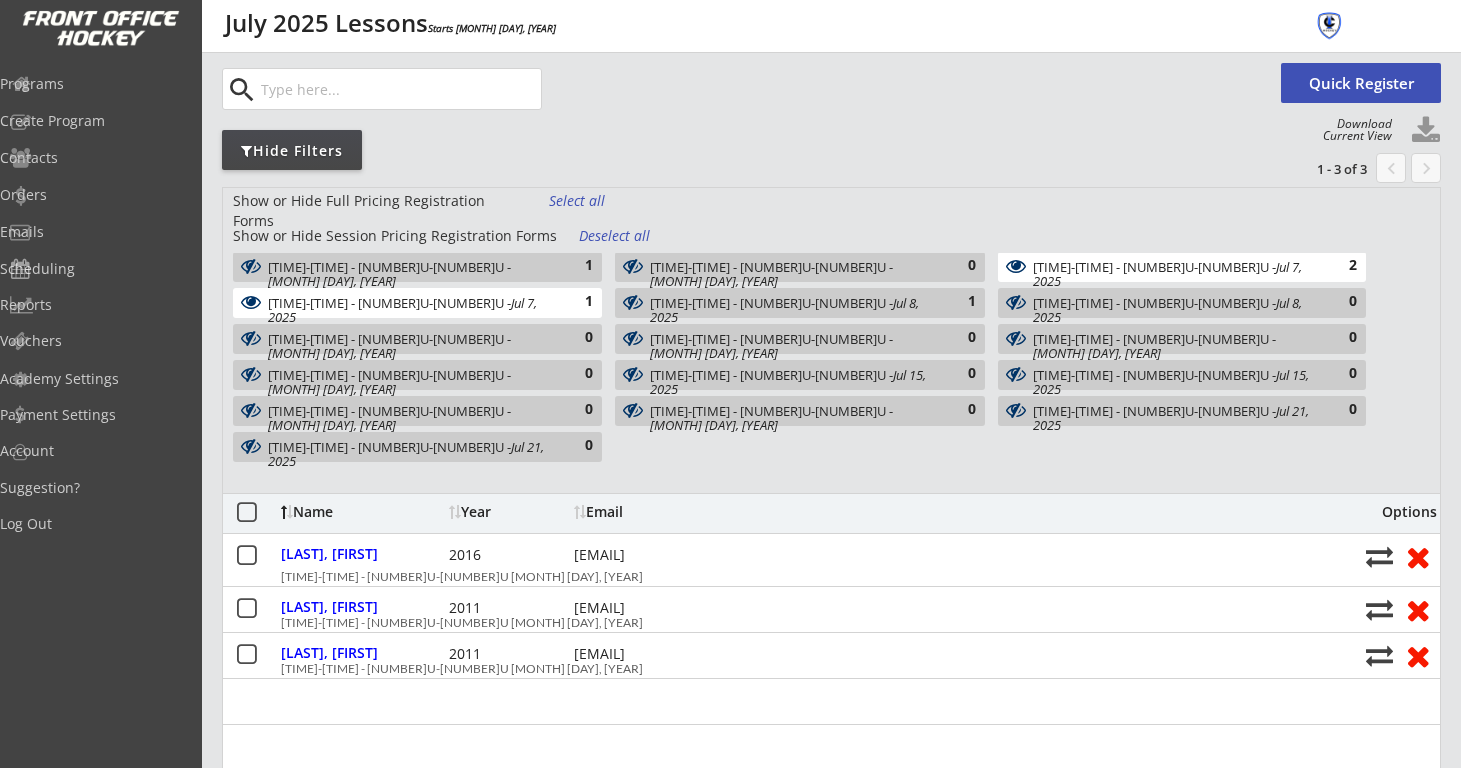 click on "3:50-4:35pm - 13U-18U -  Jul 8, 2025" at bounding box center [789, 310] 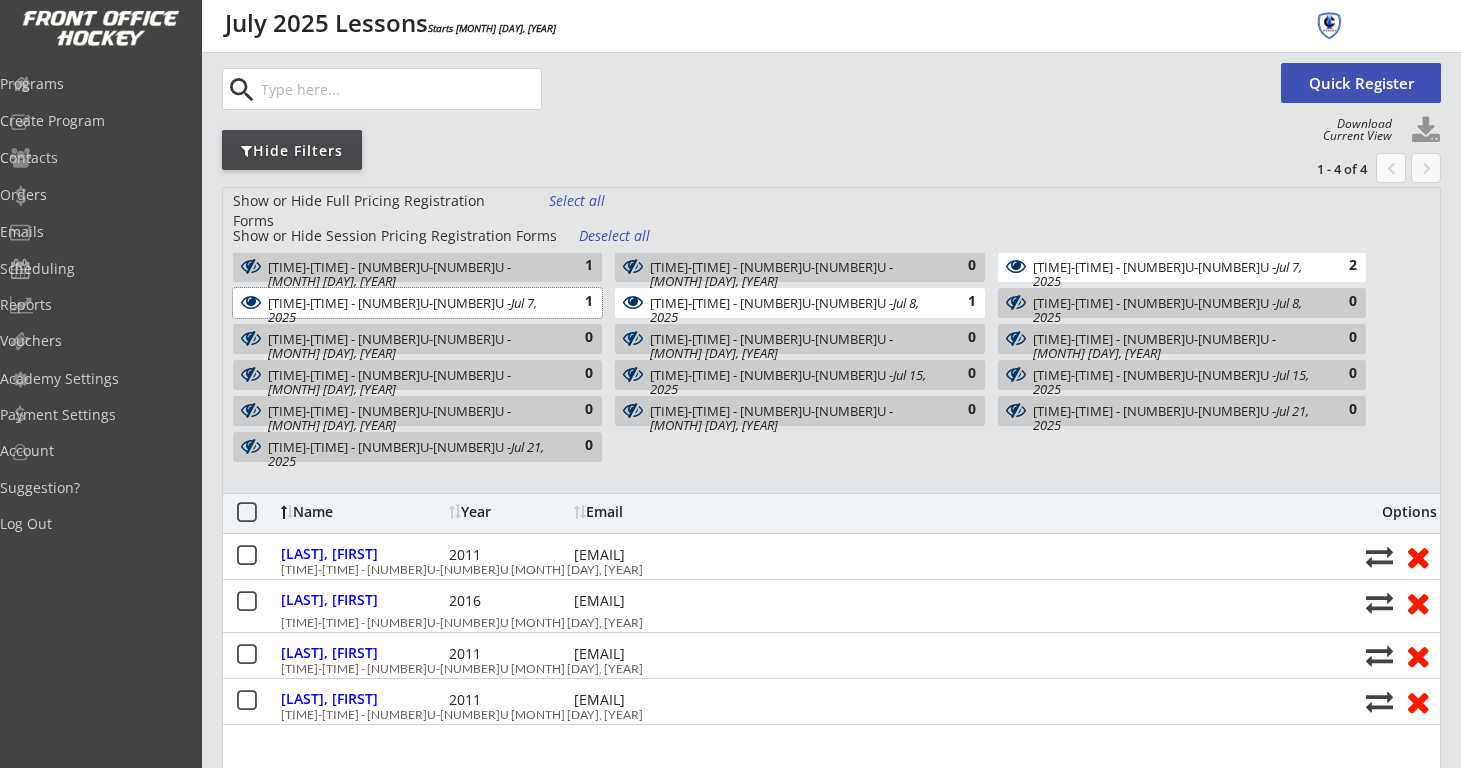 click on "4:35-5:20pm - 9U-14U -  Jul 7, 2025" at bounding box center (407, 310) 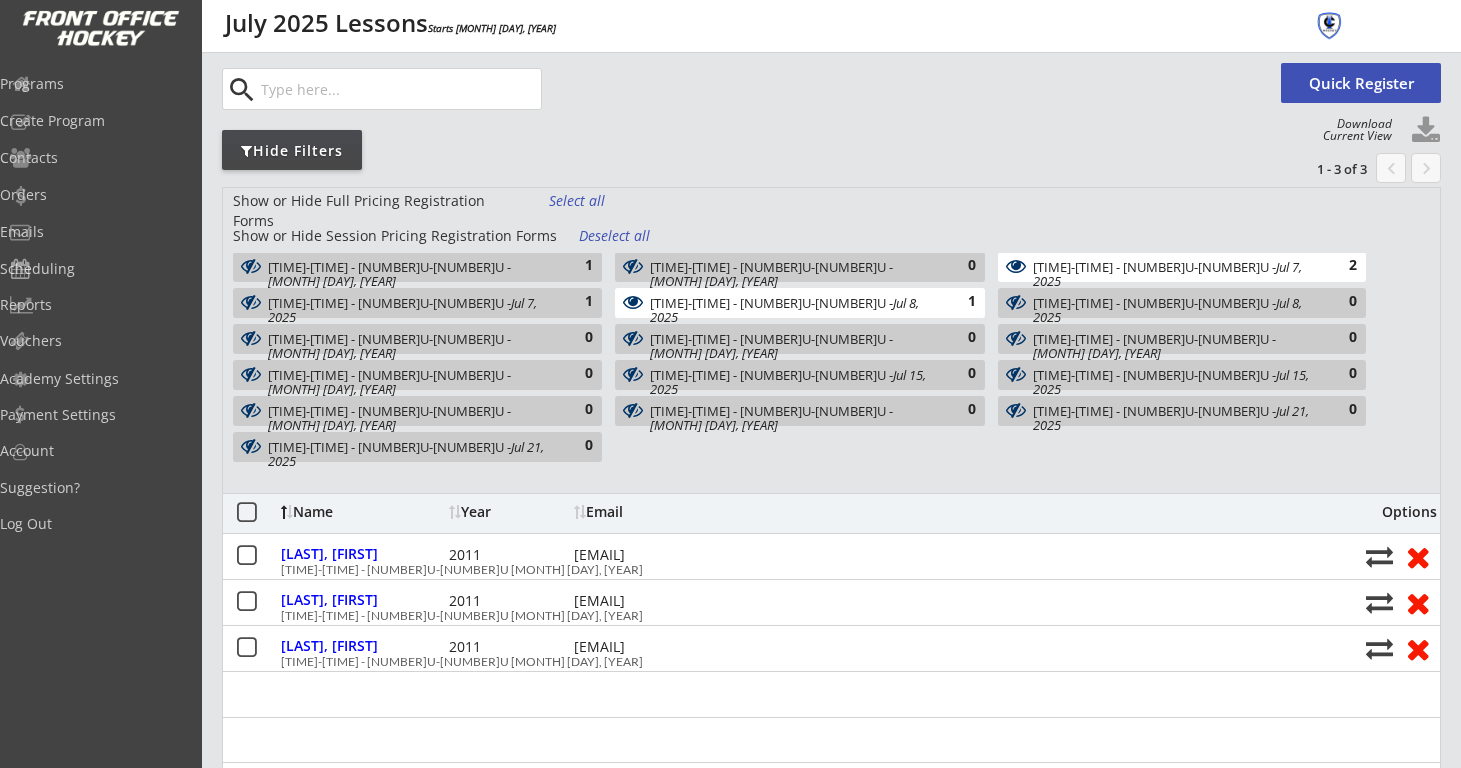 click on "3:50-4:35pm - 13U-18U -  Jul 8, 2025 1" at bounding box center [799, 303] 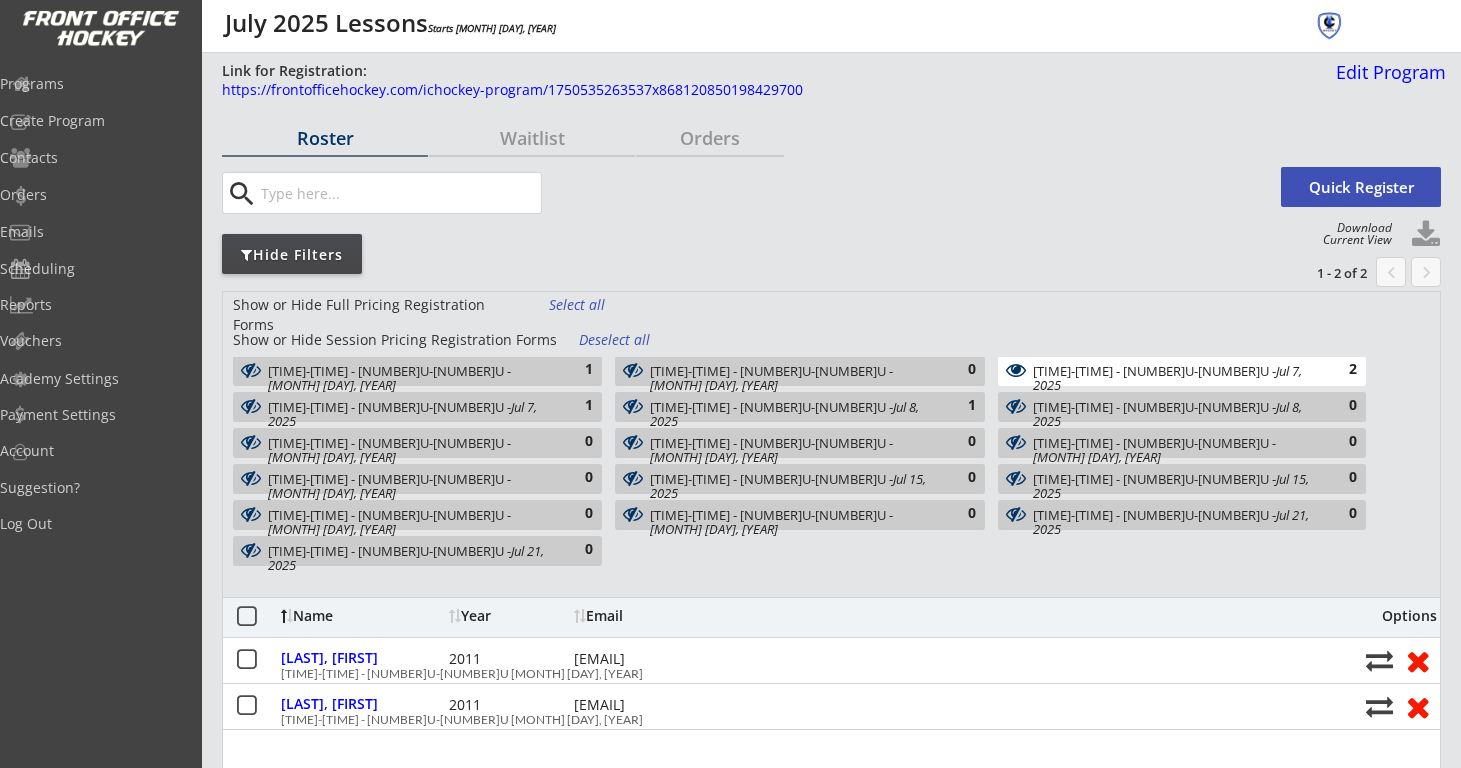 scroll, scrollTop: 0, scrollLeft: 0, axis: both 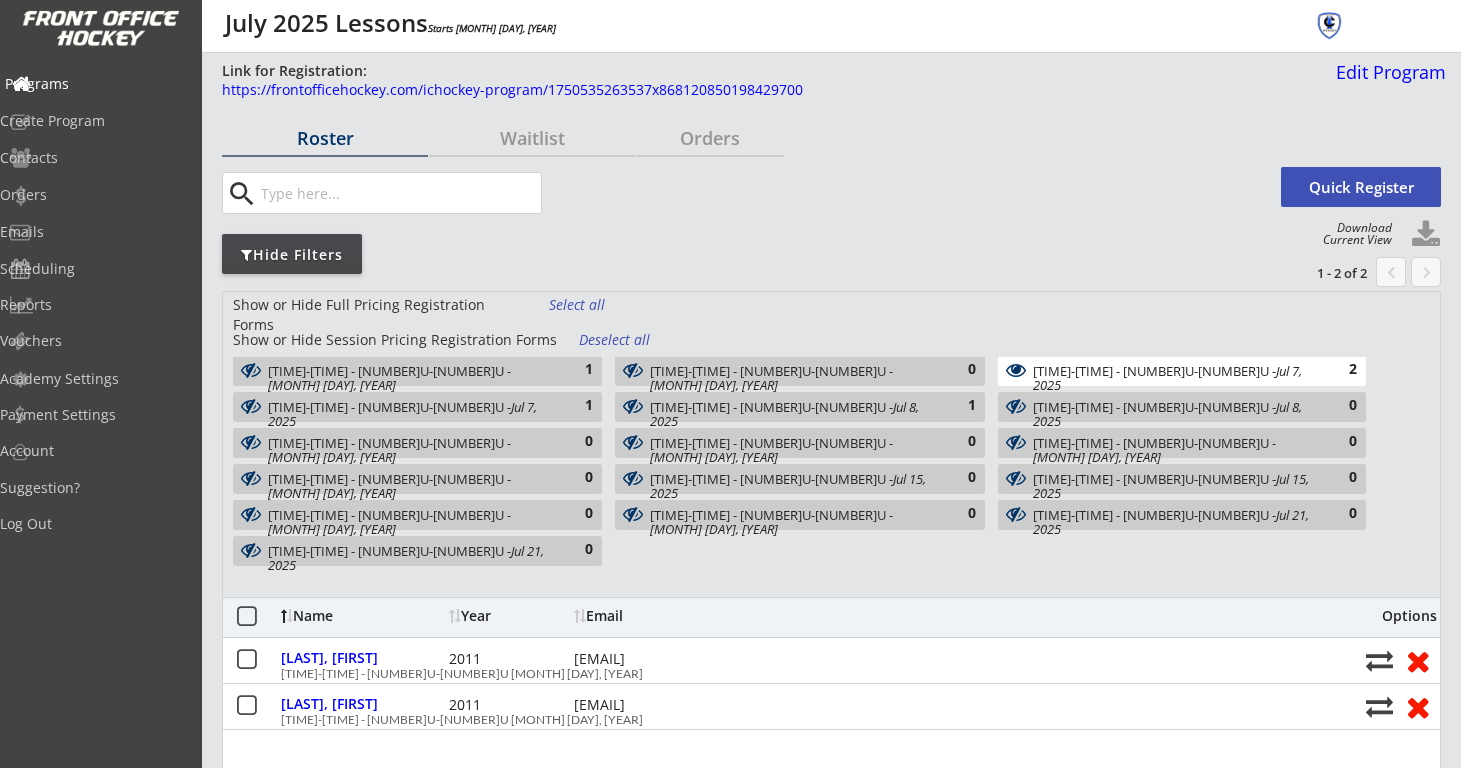 click on "Programs" at bounding box center [95, 84] 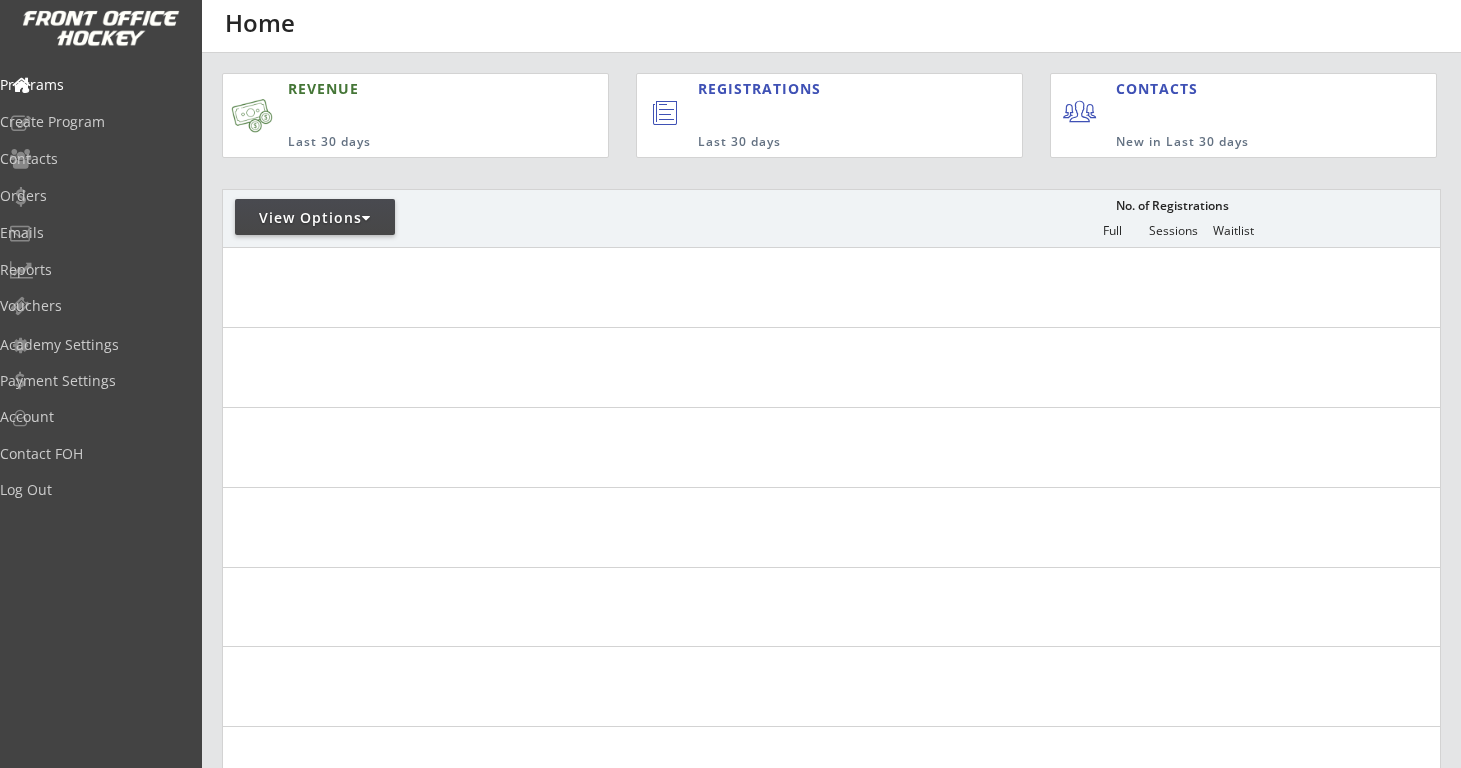 scroll, scrollTop: 0, scrollLeft: 0, axis: both 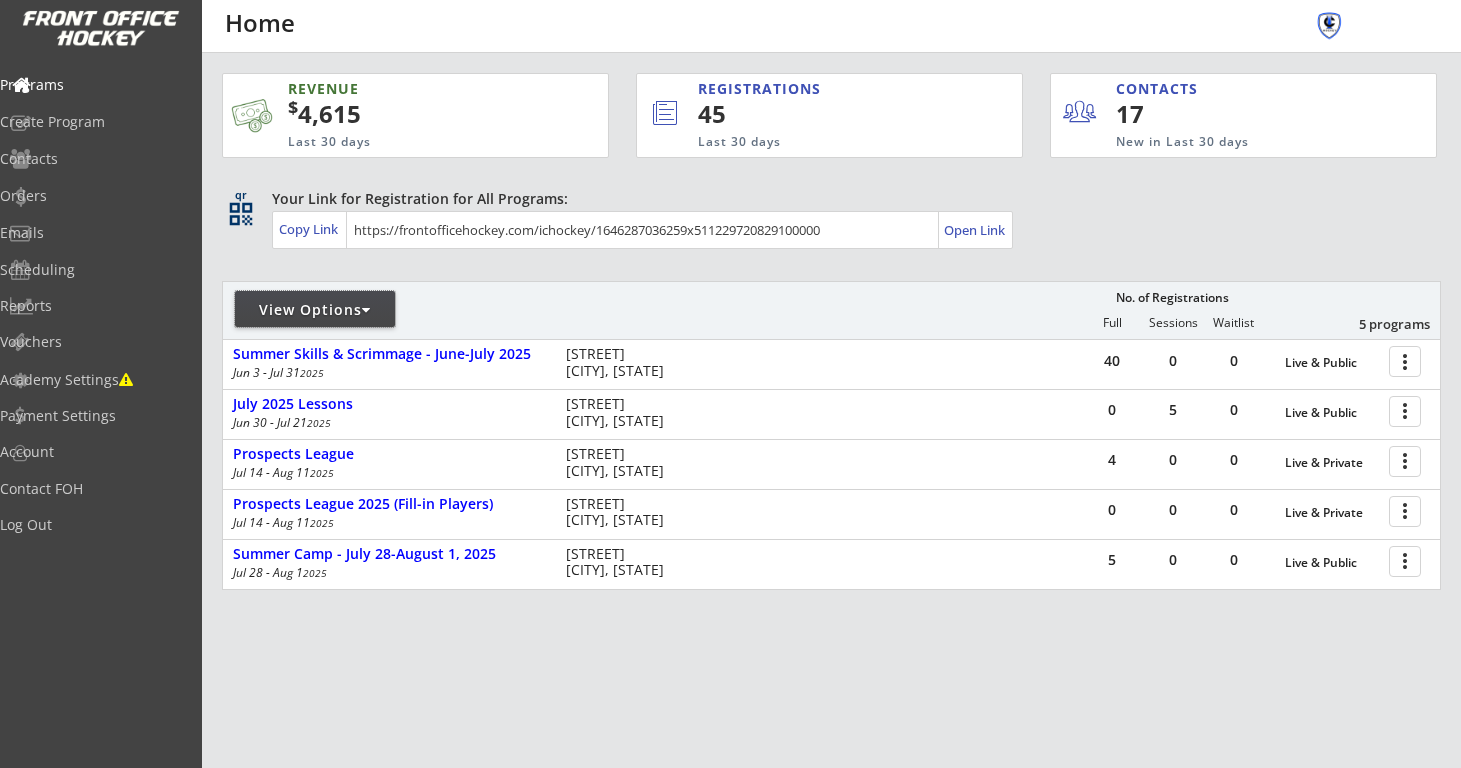 click on "View Options" at bounding box center [315, 310] 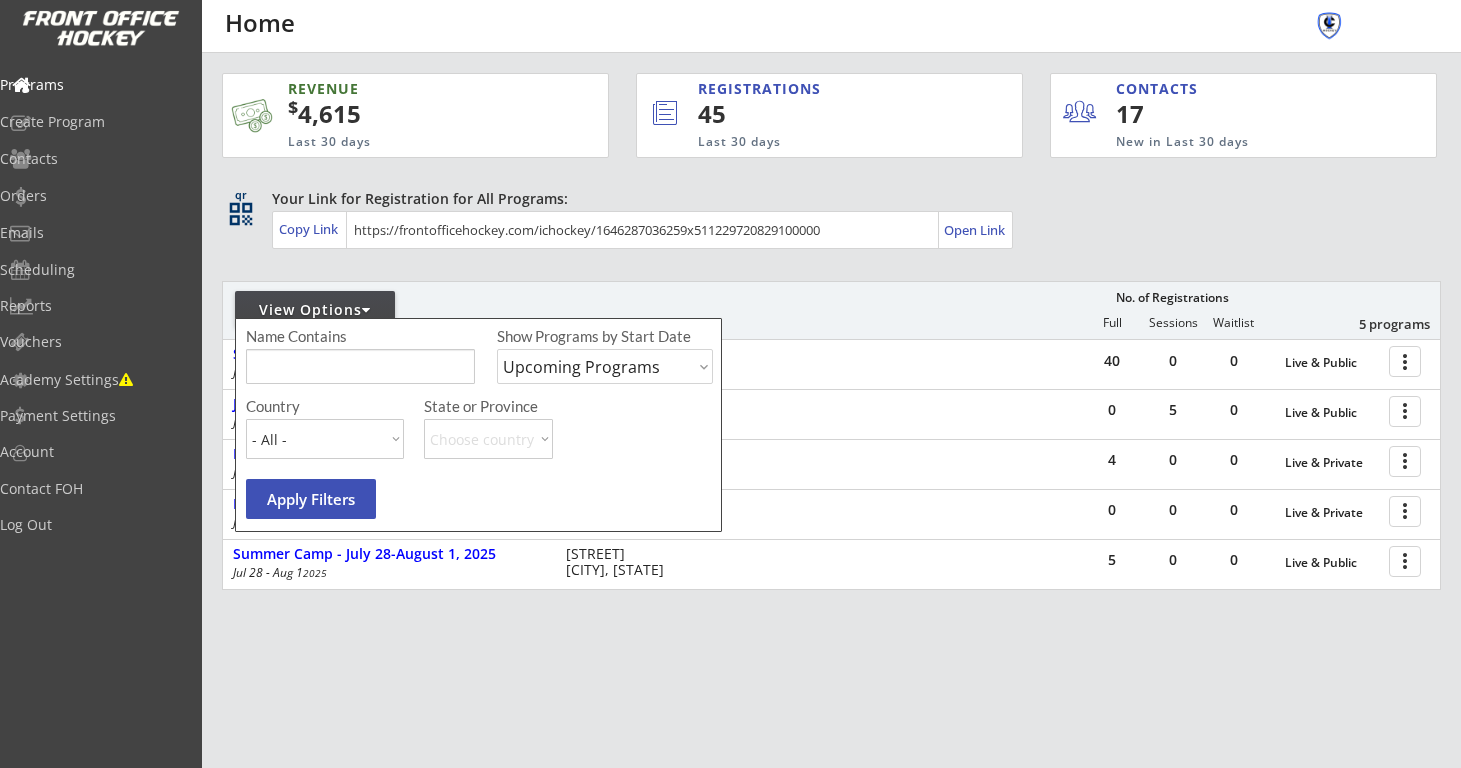 select on ""Past Programs"" 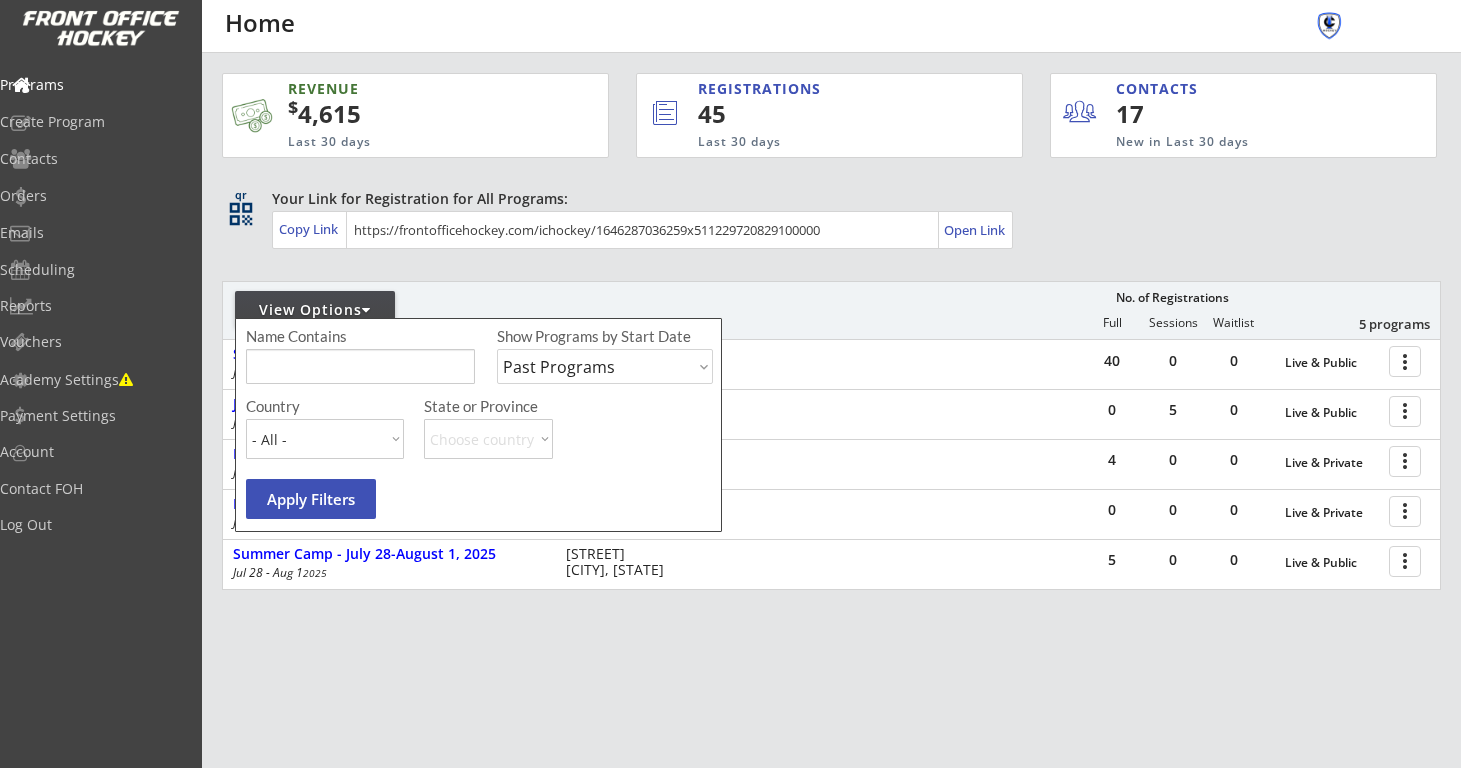 click on "Apply Filters" at bounding box center [311, 499] 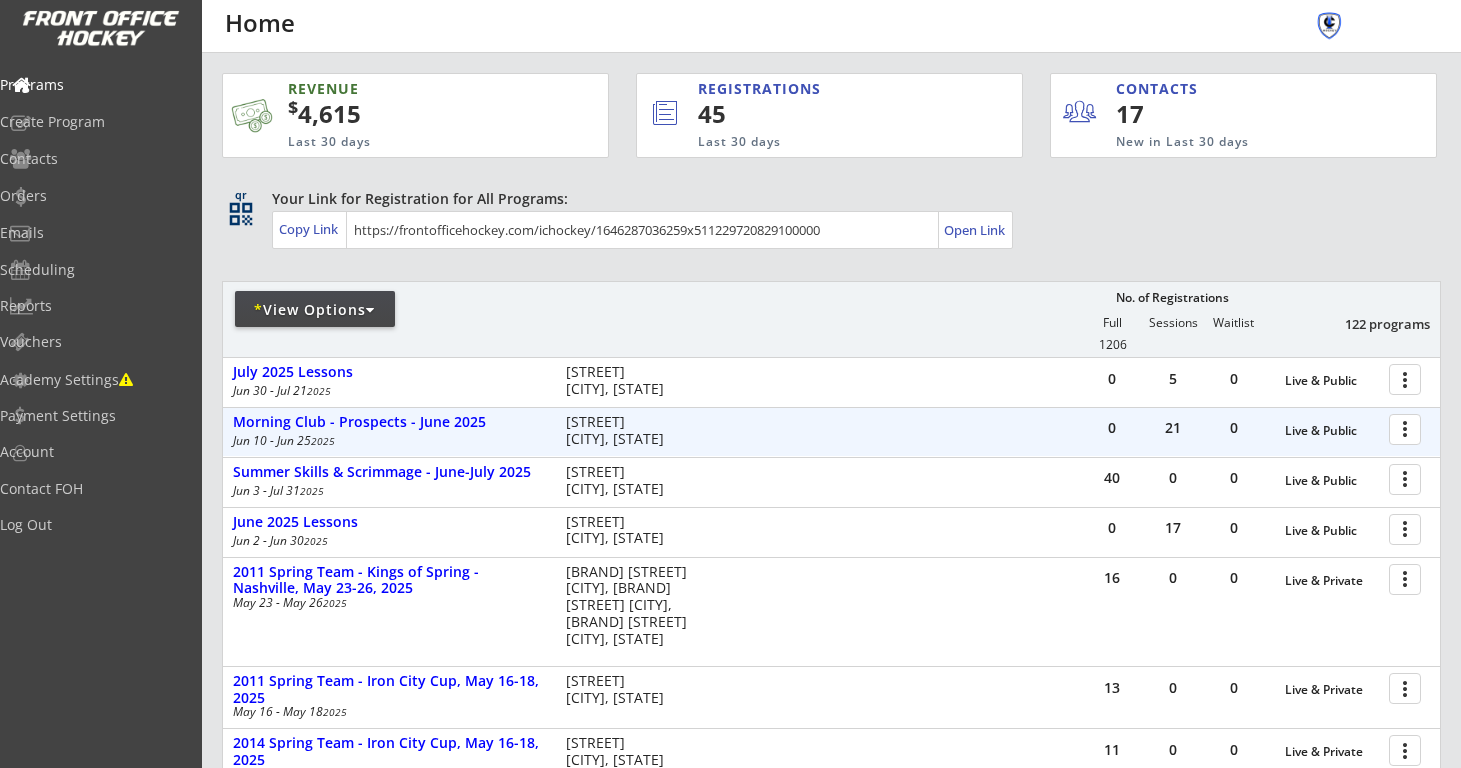 click at bounding box center (1408, 428) 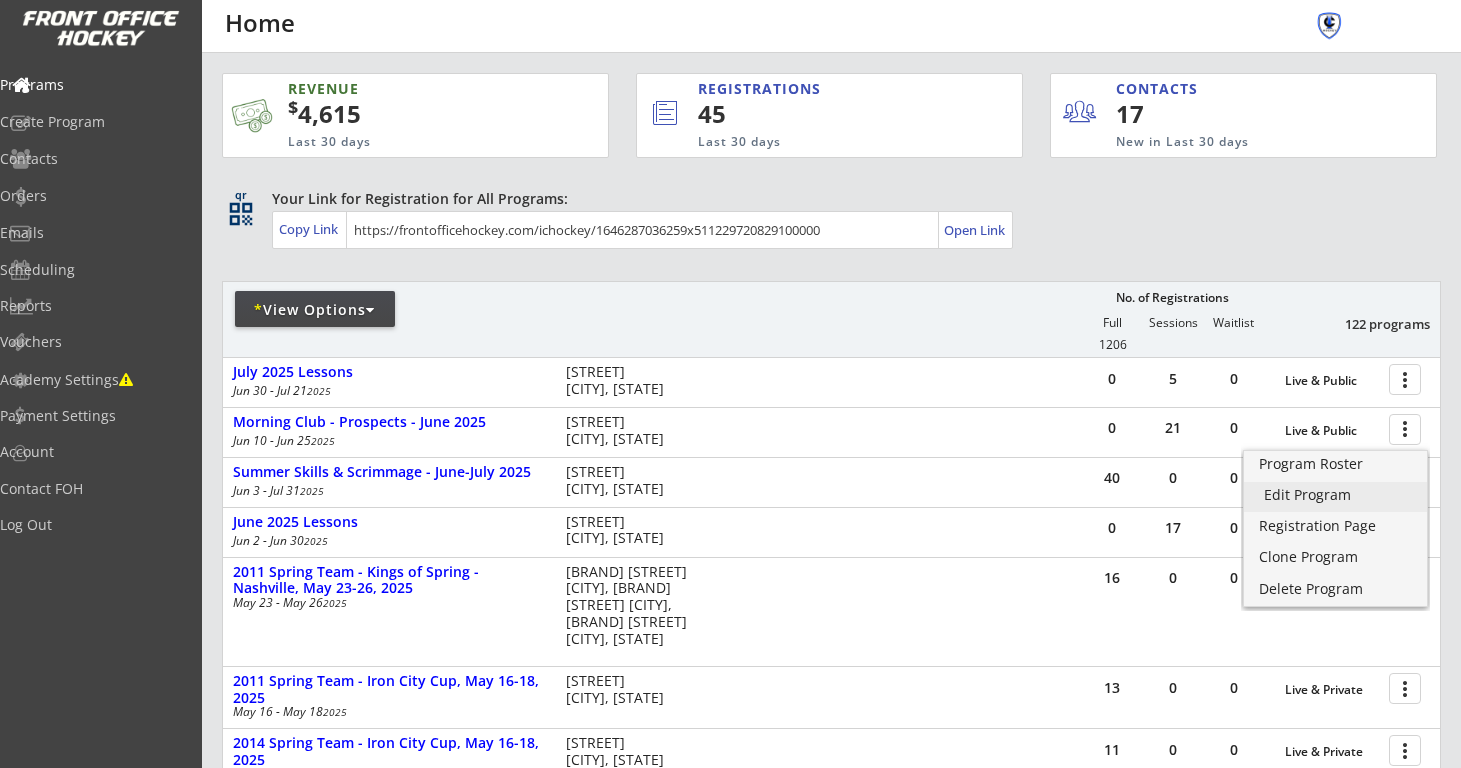 click on "Edit Program" at bounding box center (1335, 495) 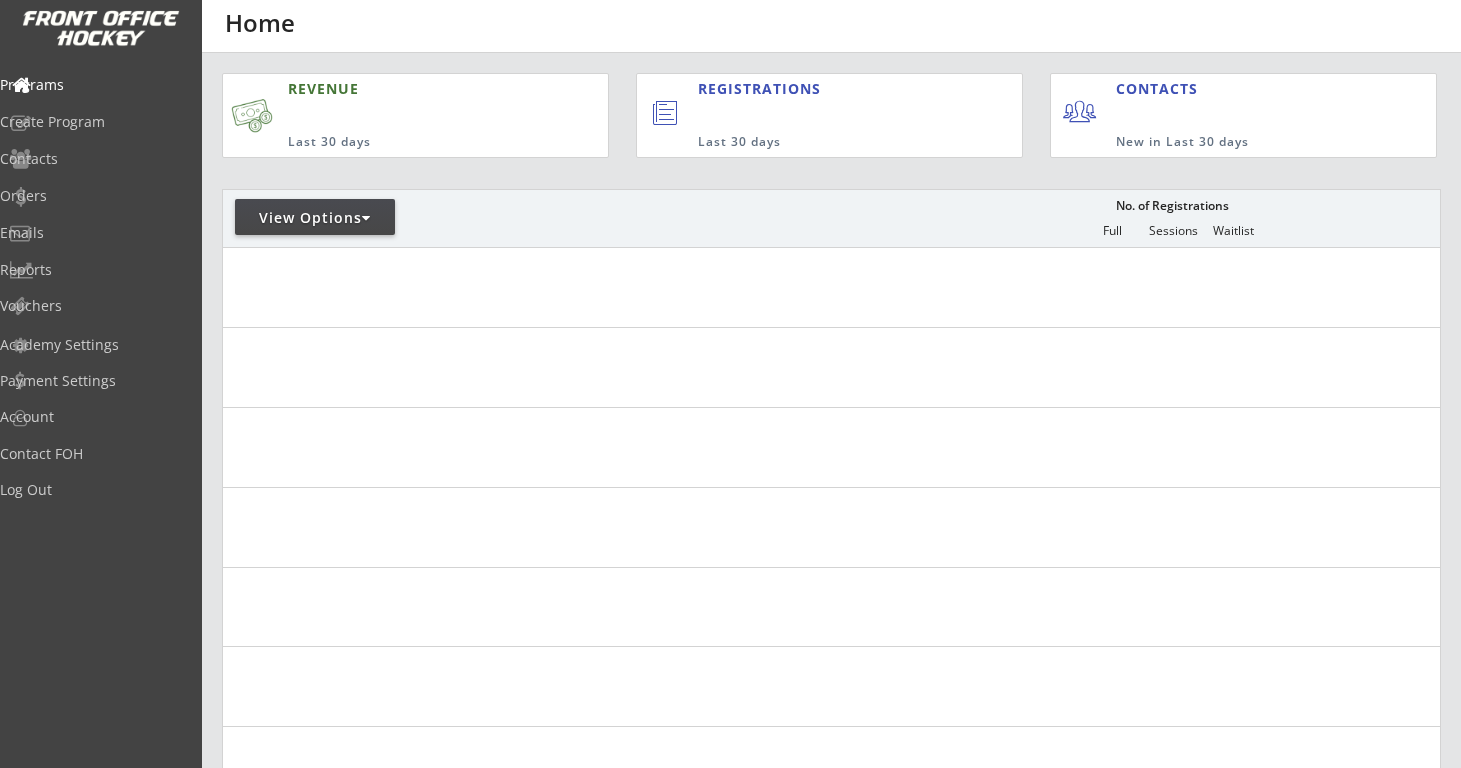 scroll, scrollTop: 0, scrollLeft: 0, axis: both 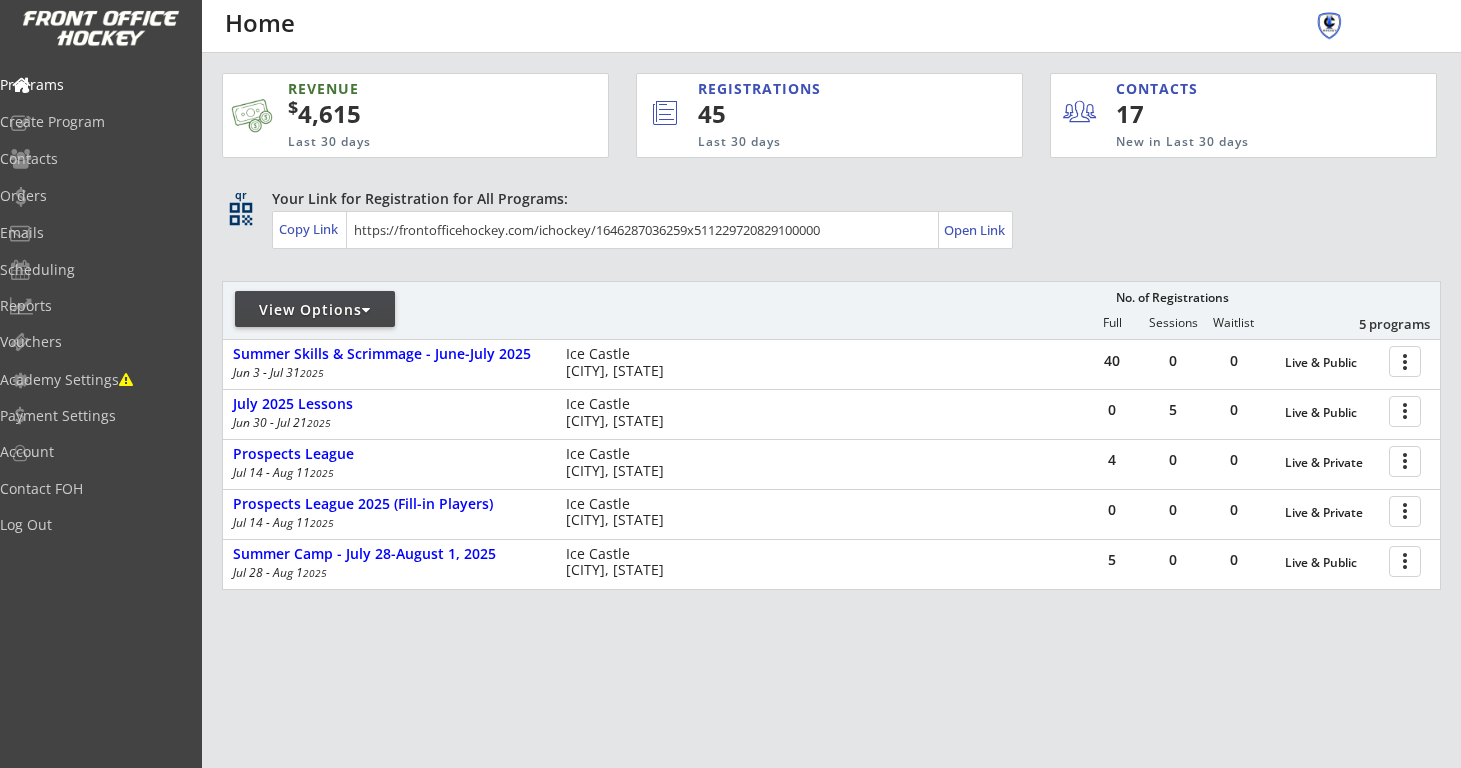 click on "View Options" at bounding box center [315, 310] 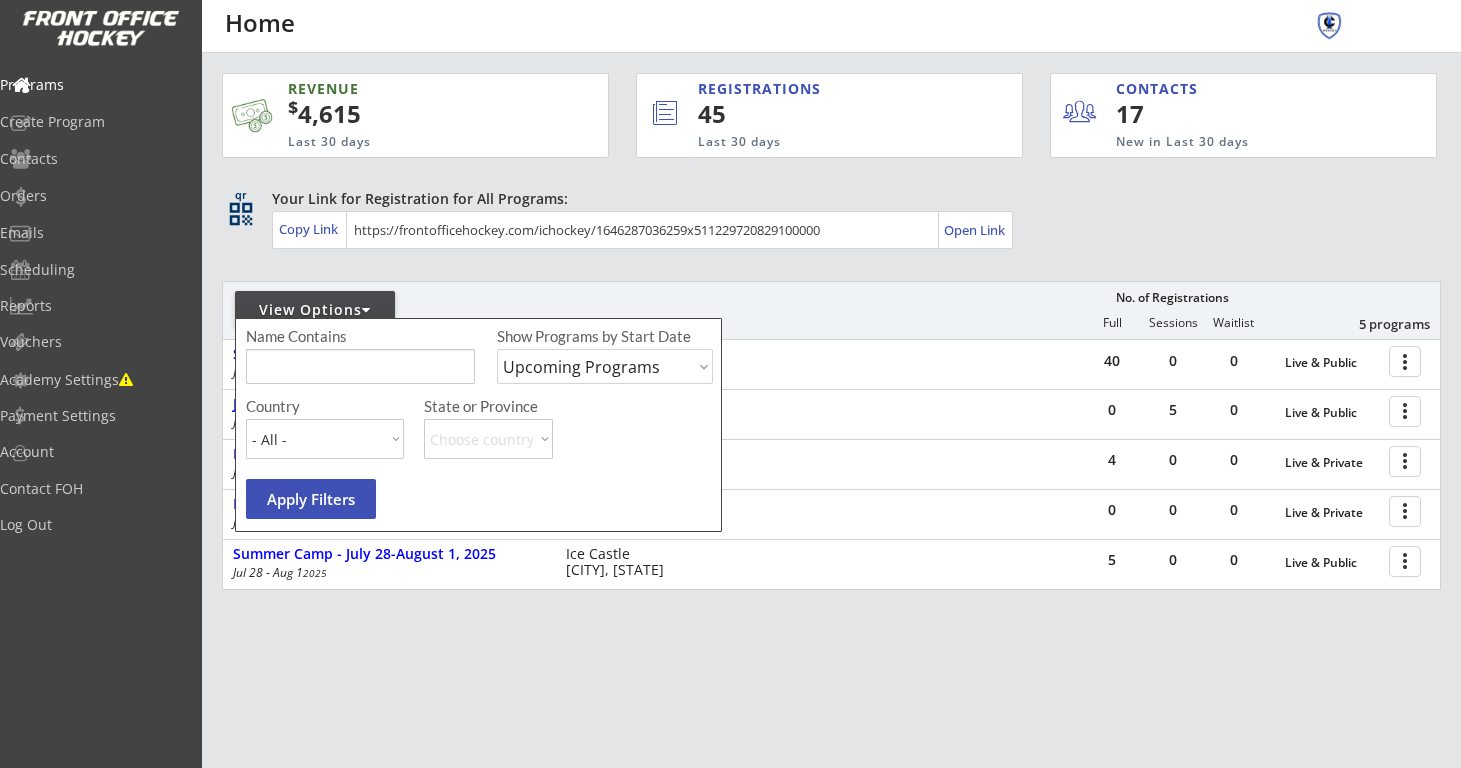 select on ""Past Programs"" 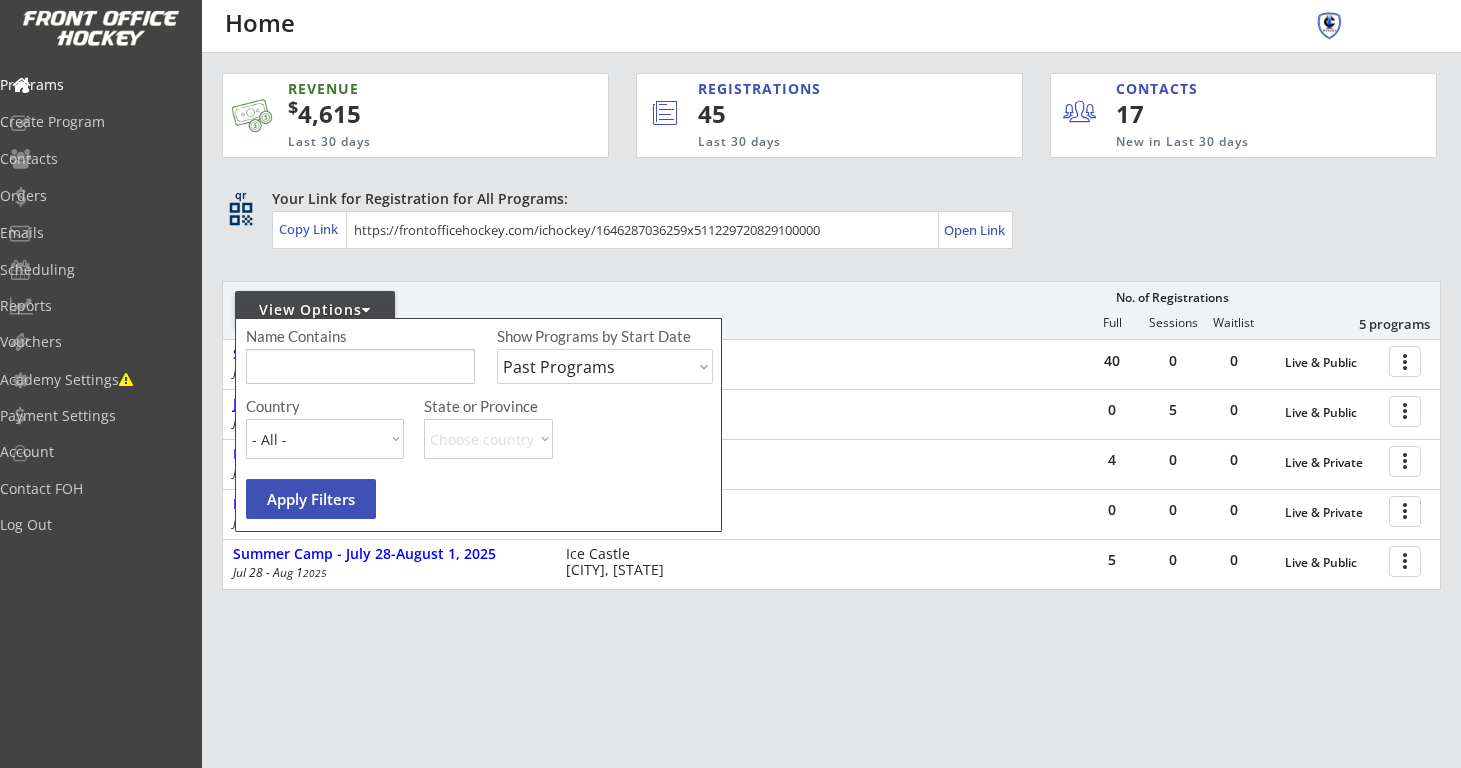 click on "Apply Filters" at bounding box center [311, 499] 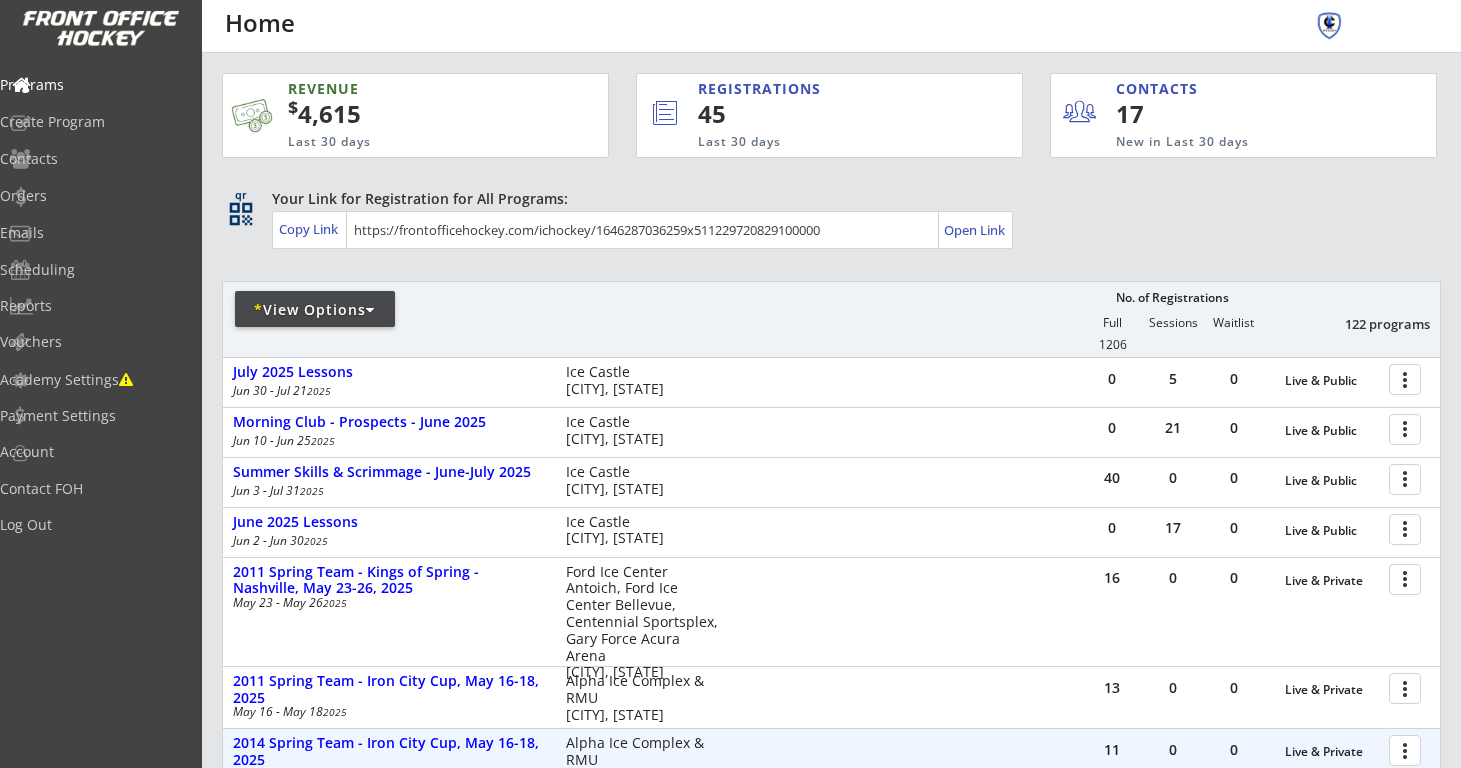 scroll, scrollTop: 0, scrollLeft: 0, axis: both 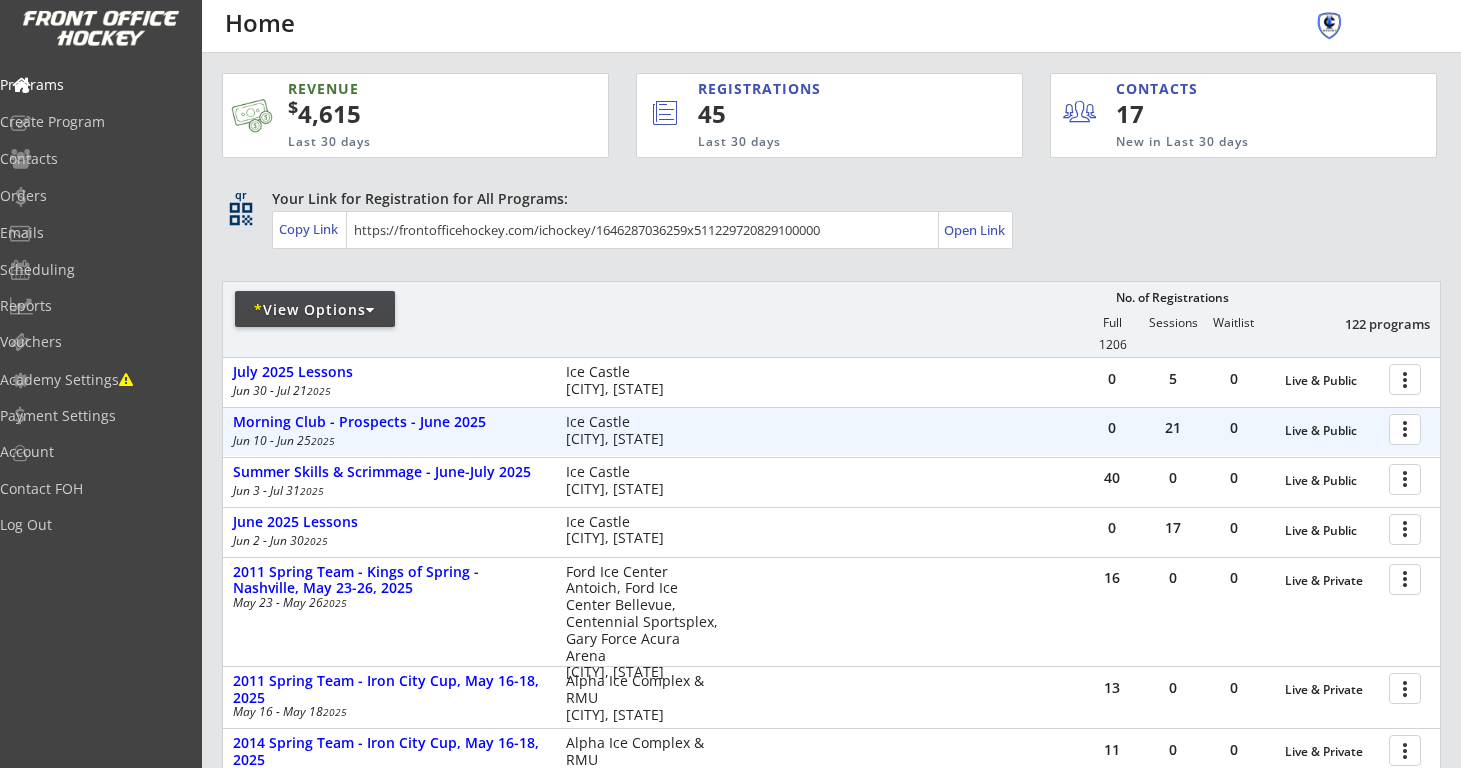 click at bounding box center [1408, 428] 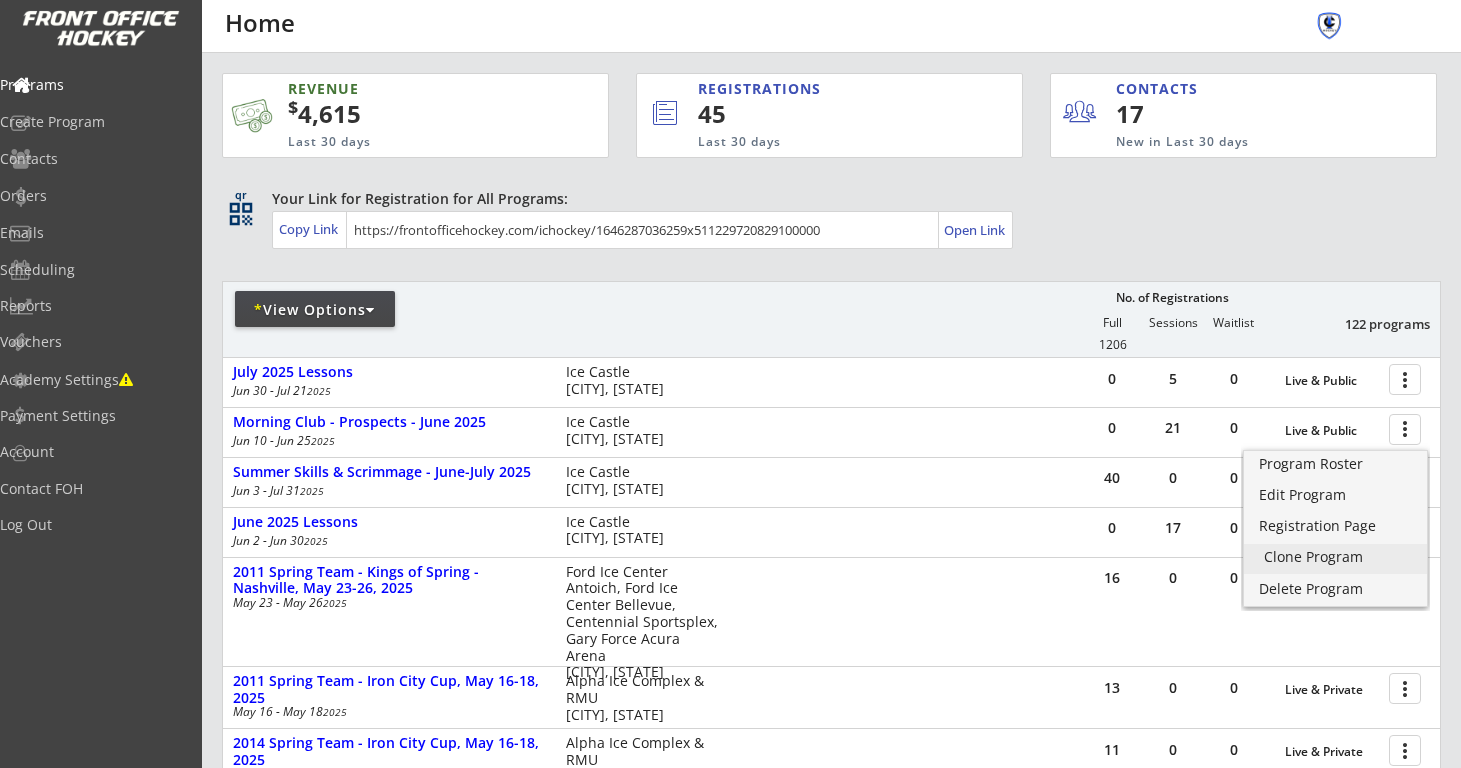 click on "Clone Program" at bounding box center (1335, 557) 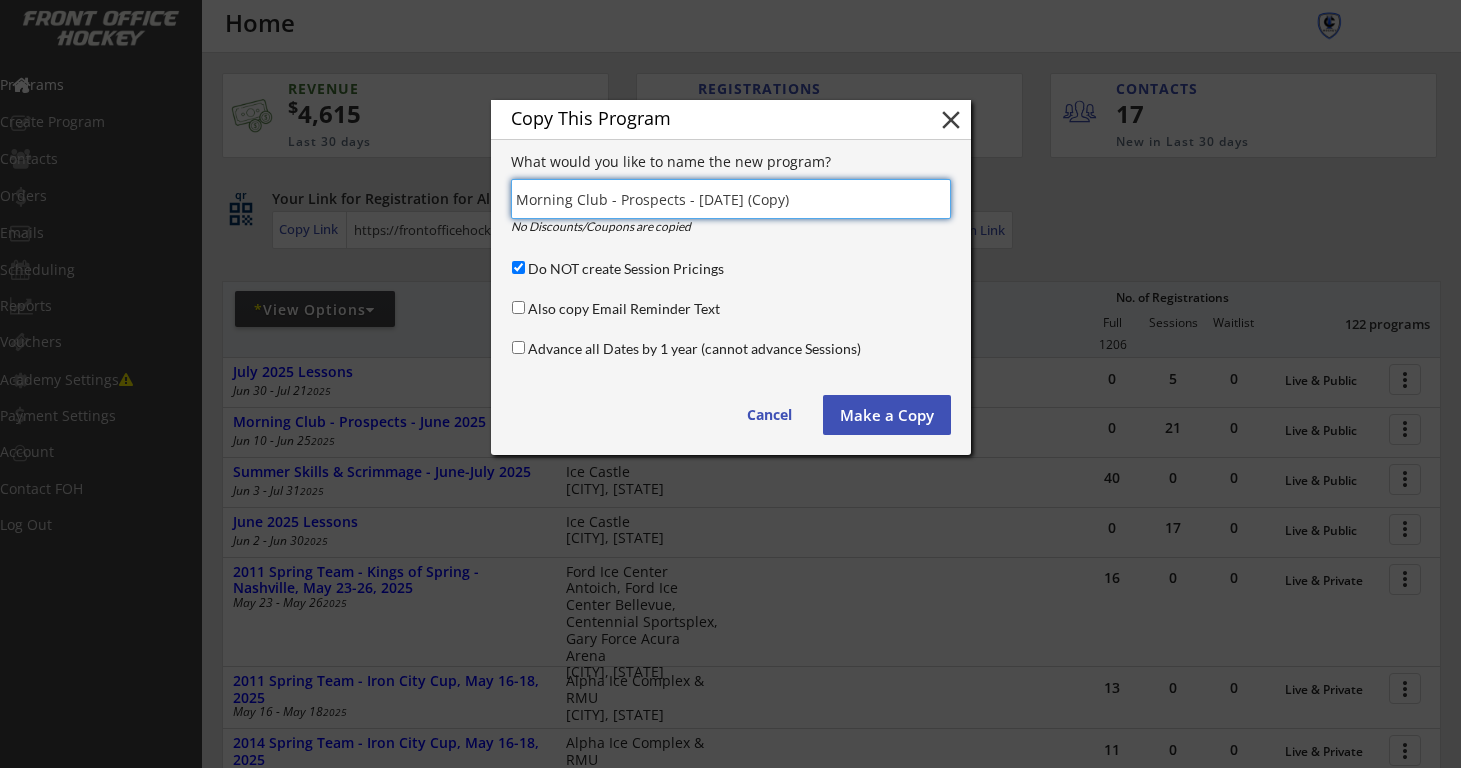 drag, startPoint x: 815, startPoint y: 202, endPoint x: 705, endPoint y: 201, distance: 110.00455 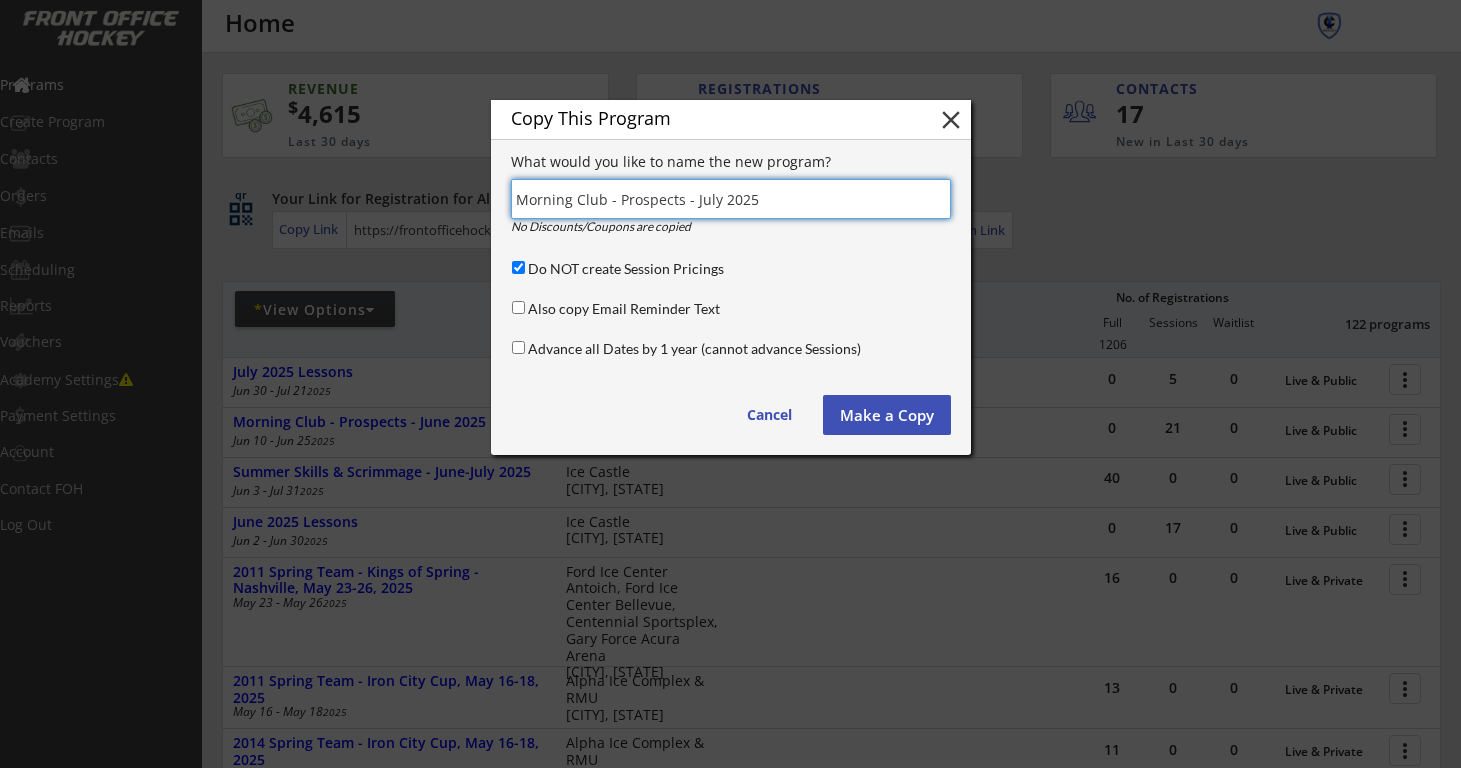 type on "Morning Club - Prospects - July 2025" 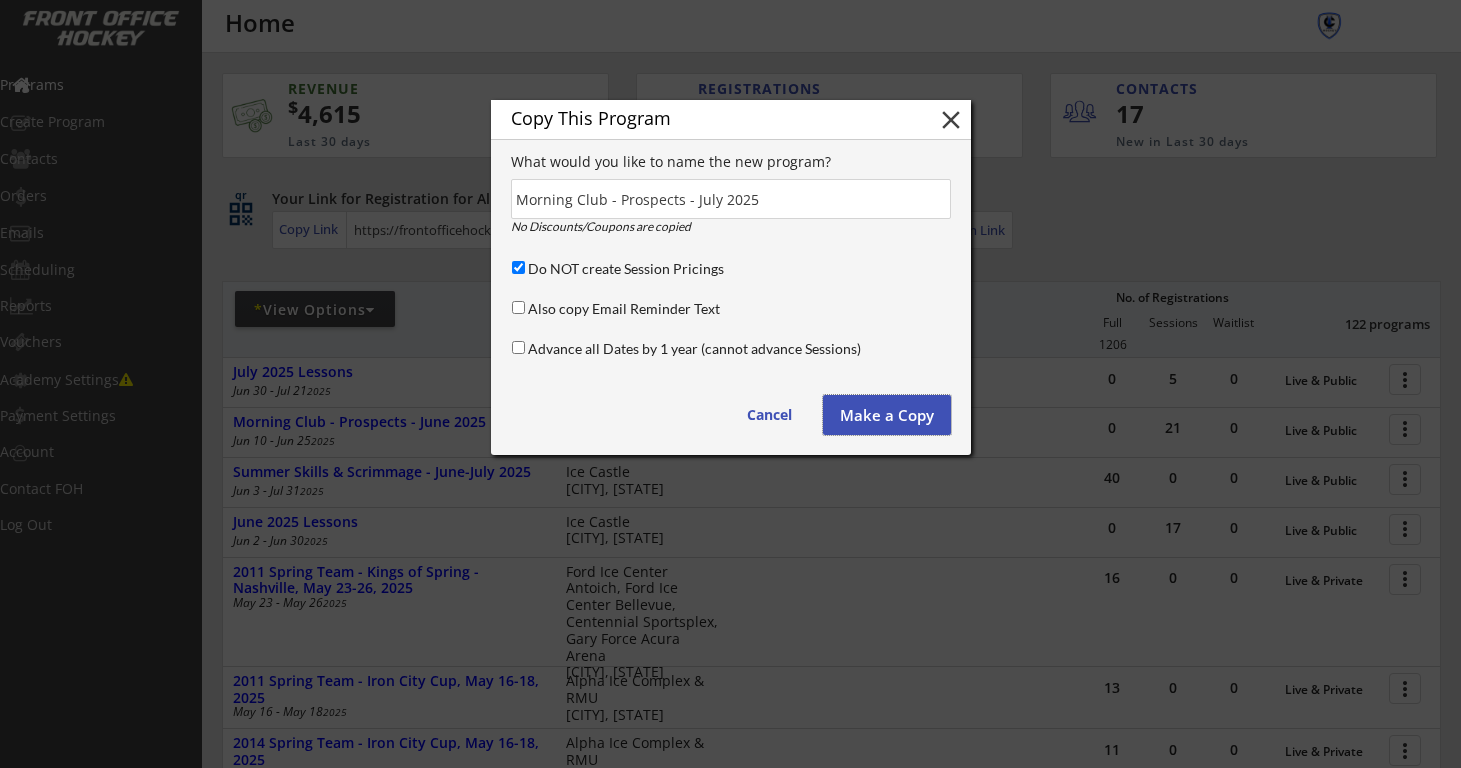 click on "Make a Copy" at bounding box center [887, 415] 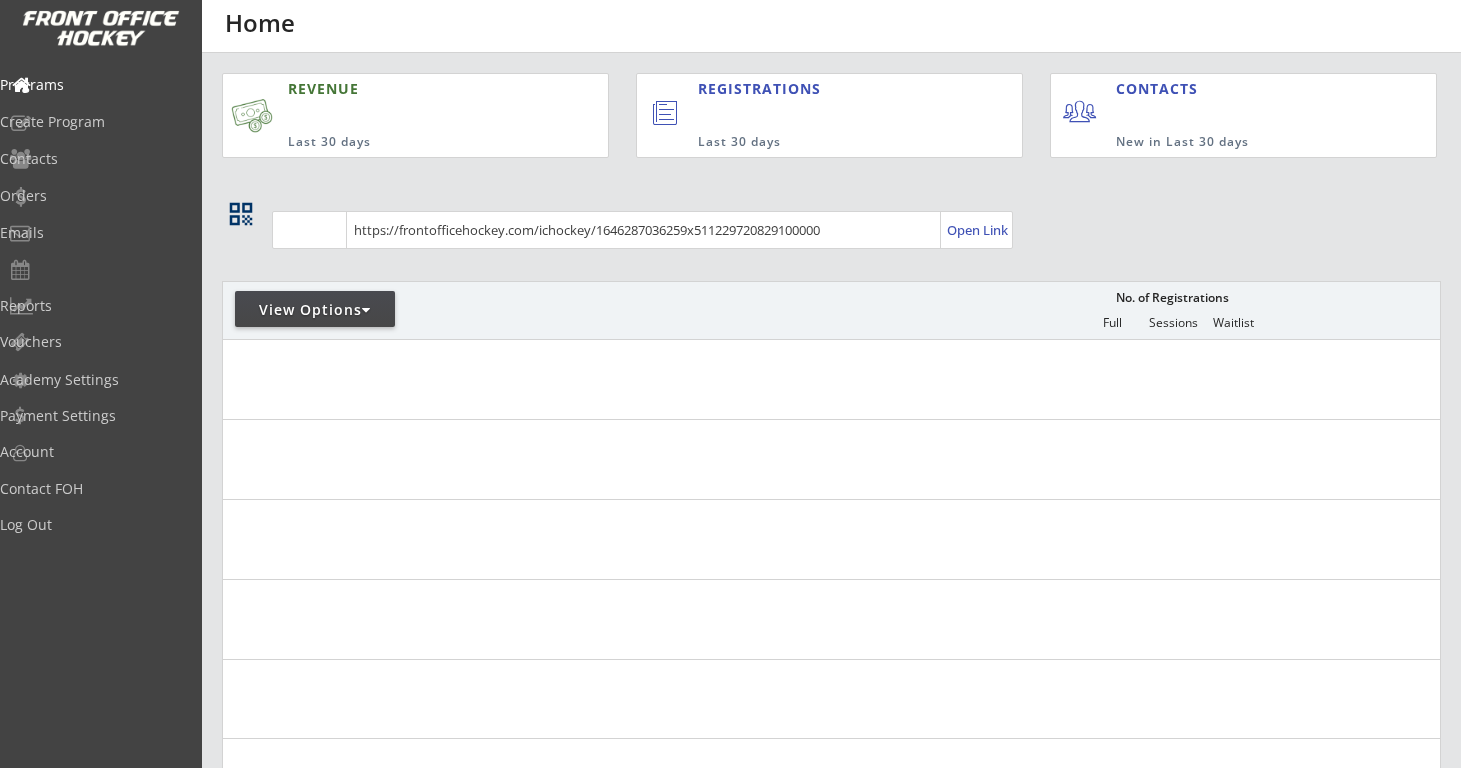 scroll, scrollTop: 0, scrollLeft: 0, axis: both 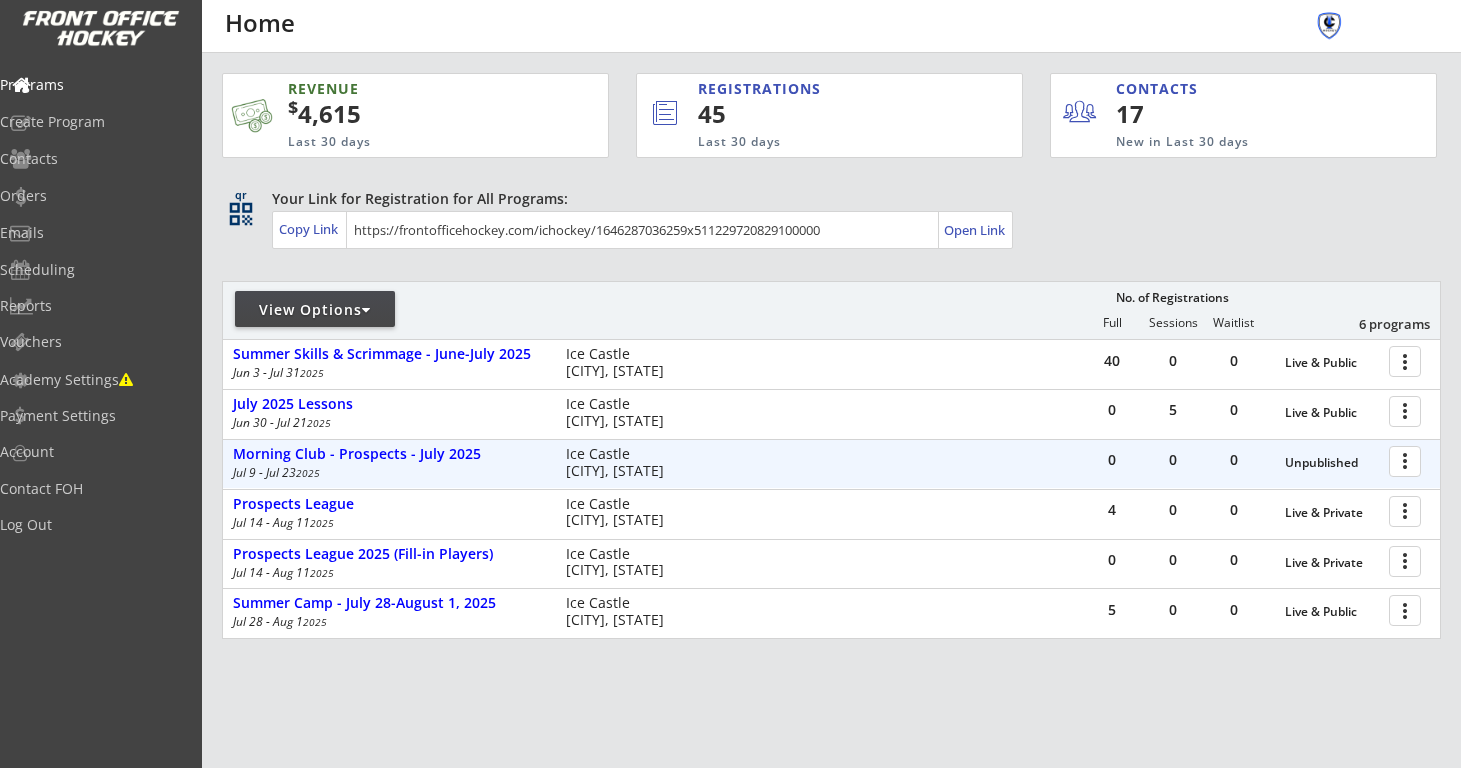 click at bounding box center [1408, 460] 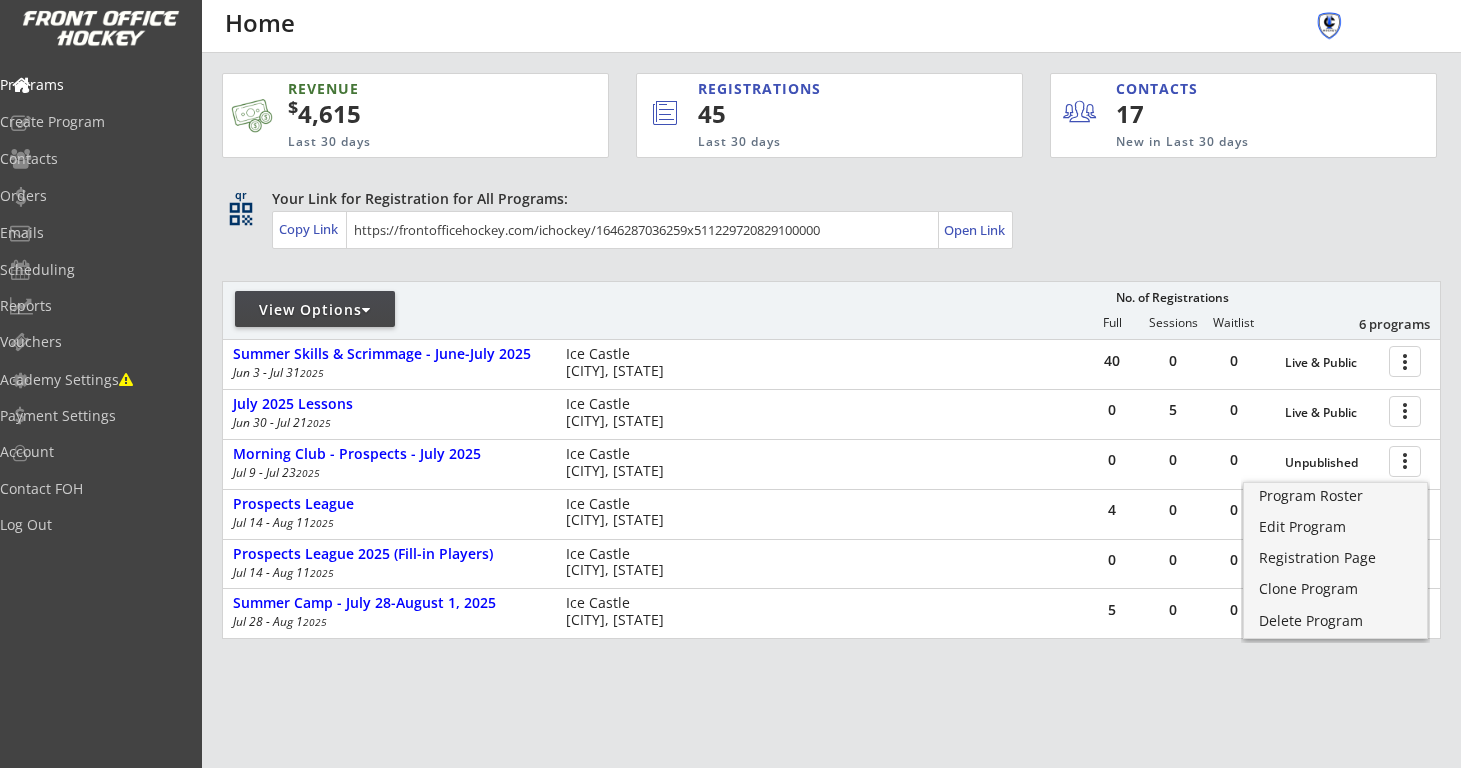 click on "Your Link for Registration for All Programs: Copy Link Open Link" at bounding box center [415, 115] 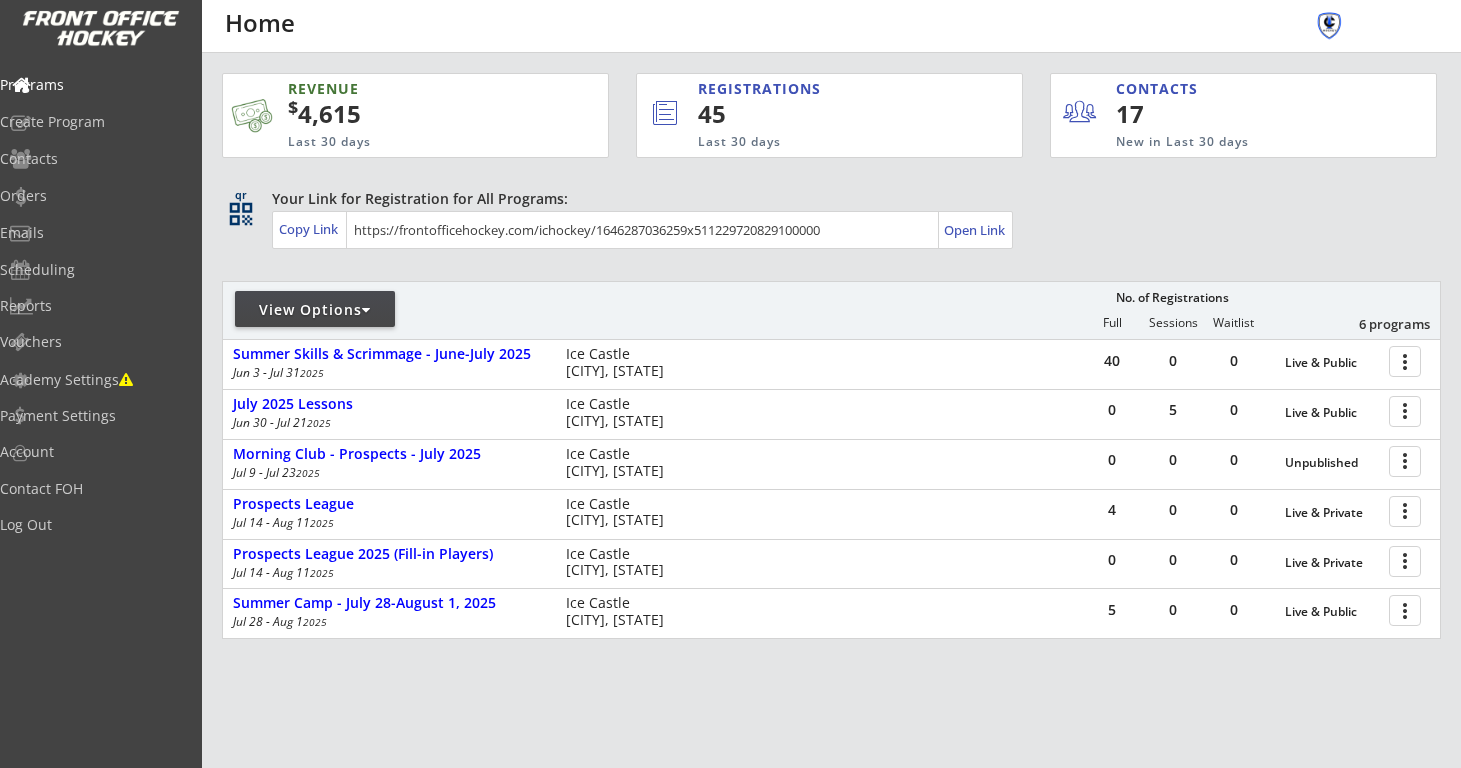 click on "REVENUE $  4,615 Last 30 days REGISTRATIONS 45 Last 30 days CONTACTS 17 New in Last 30 days qr qr_code Your Link for Registration for All Programs: Copy Link Open Link View Options   No. of Registrations Full Sessions Waitlist 6 programs
40 0 0 Live & Public more_vert Summer Skills & Scrimmage - June-July 2025 Jun 3 - Jul 31    2025 Ice Castle
[CITY], [STATE]
0 5 0 Live & Public more_vert July 2025 Lessons  Jun 30 - Jul 21    2025 Ice Castle
[CITY], [STATE]
0 0 0 Unpublished more_vert Morning Club - Prospects - July 2025  Jul 9 - Jul 23    2025 Ice Castle
[CITY], [STATE]
4 0 0 Live & Private more_vert Prospects League  Jul 14 - Aug 11    2025 Ice Castle
[CITY], [STATE]
0 0 0 Live & Private more_vert Prospects League 2025 (Fill-in Players)   Jul 14 - Aug 11    2025 Ice Castle
[CITY], [STATE]
5 0 0 Live & Public more_vert Summer Camp - July 28-August 1, 2025   Jul 28 - Aug 1    2025 Ice Castle
[CITY], [STATE]" at bounding box center [831, 460] 